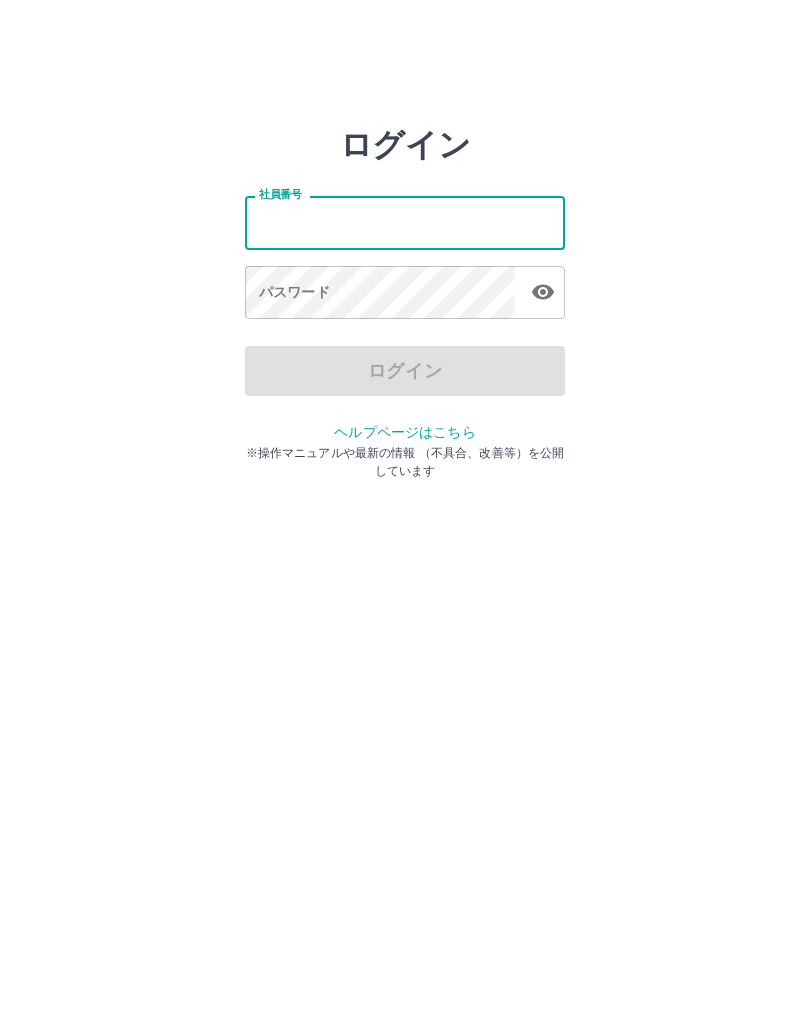 scroll, scrollTop: 0, scrollLeft: 0, axis: both 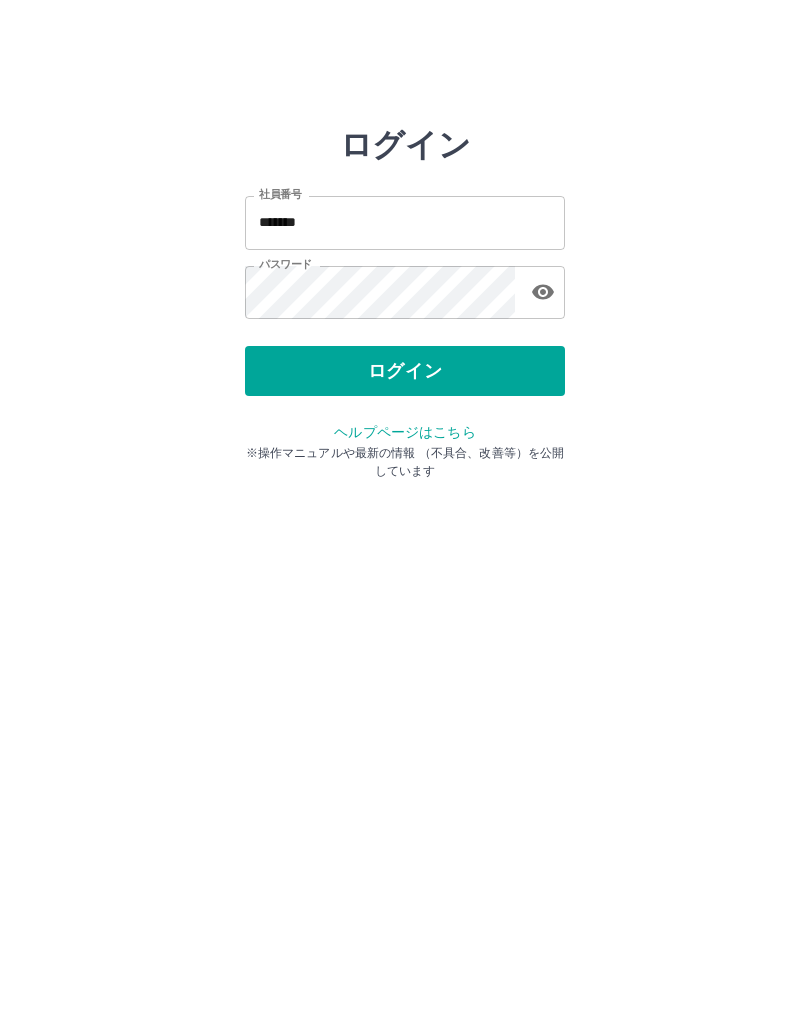 click on "ログイン" at bounding box center (405, 371) 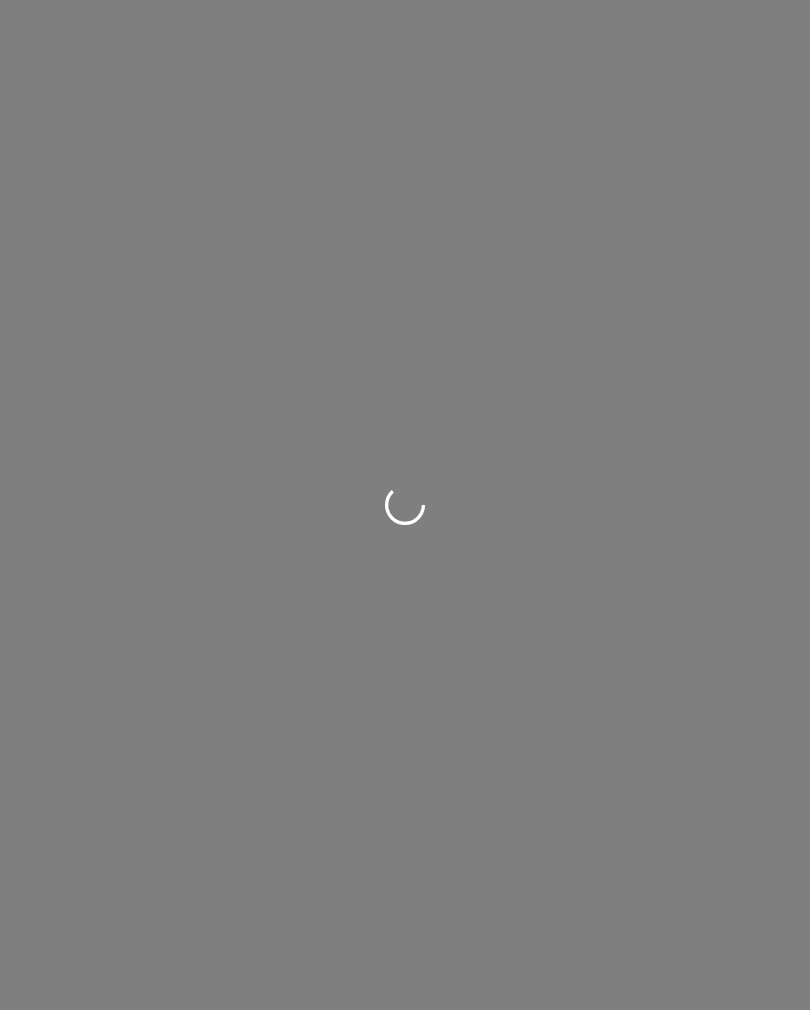 scroll, scrollTop: 0, scrollLeft: 0, axis: both 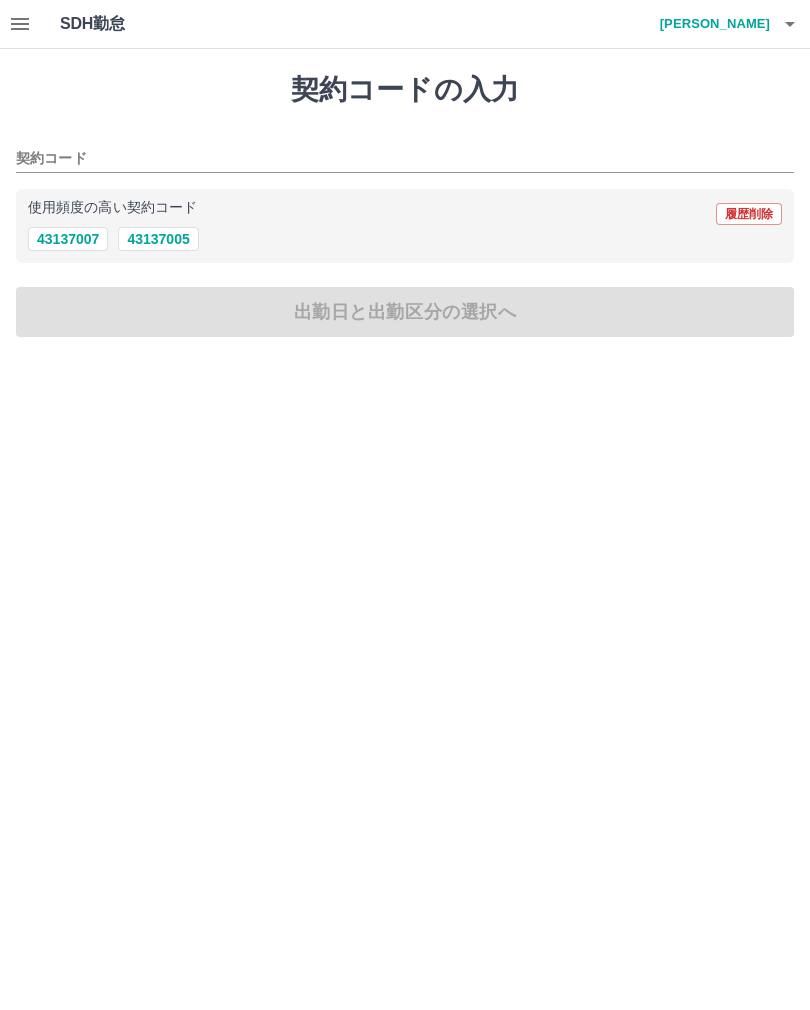click on "契約コード" at bounding box center (390, 159) 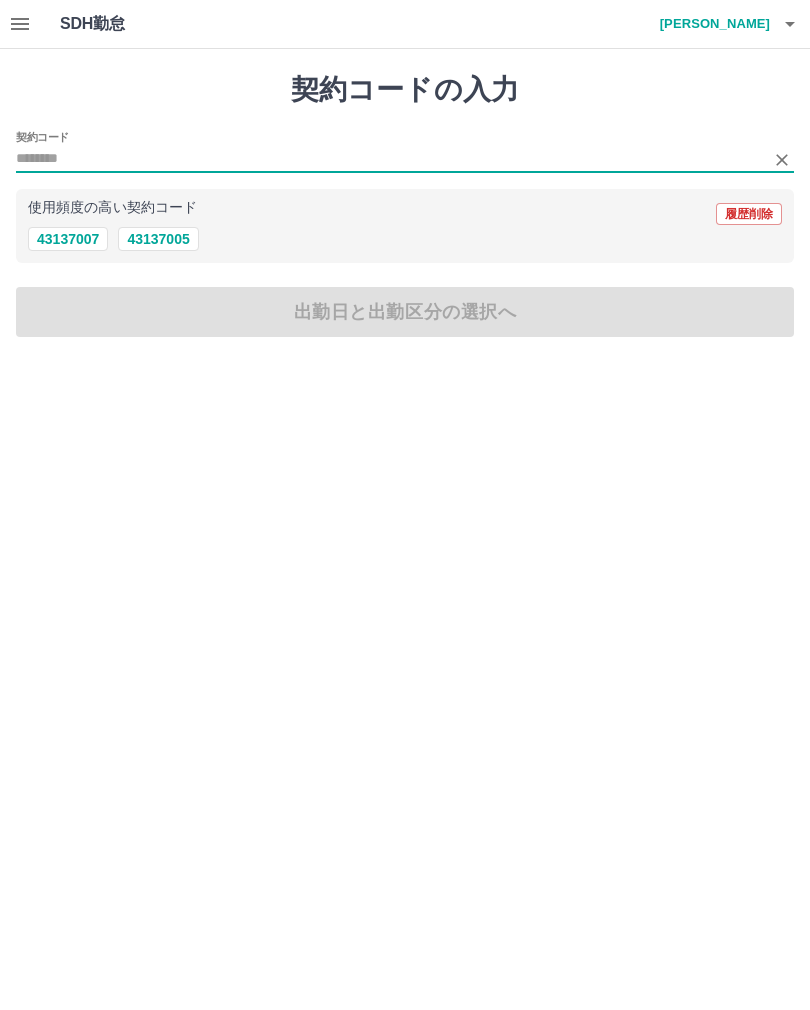 click on "43137005" at bounding box center (158, 239) 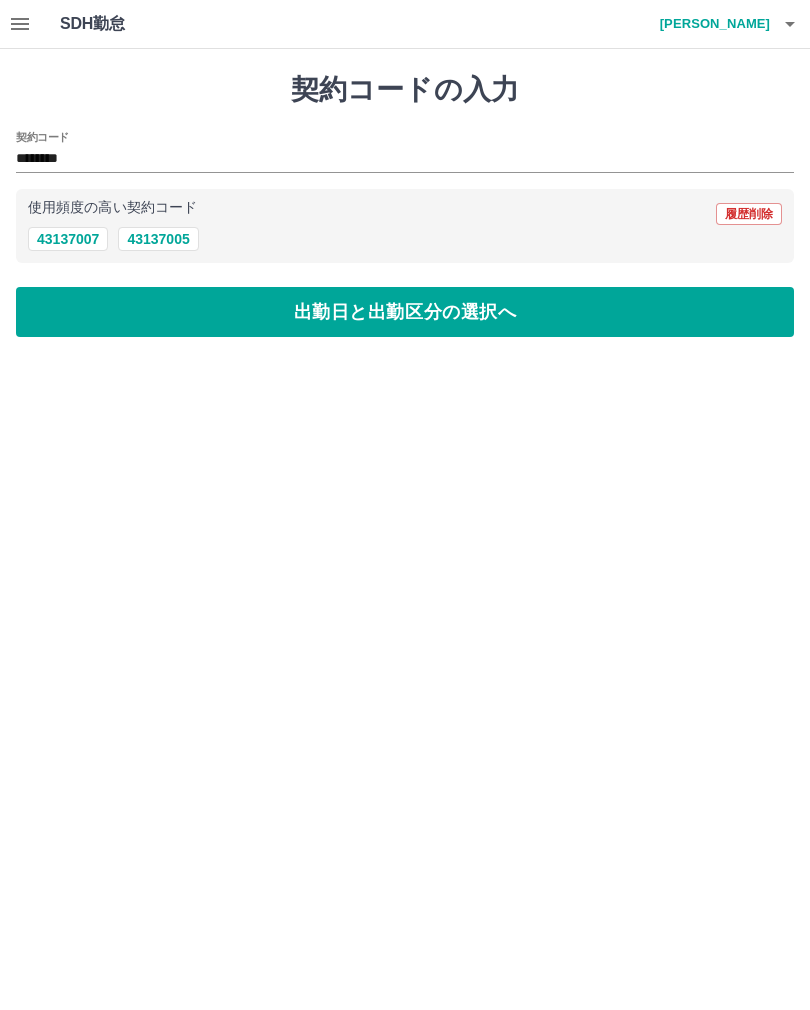 click on "出勤日と出勤区分の選択へ" at bounding box center [405, 312] 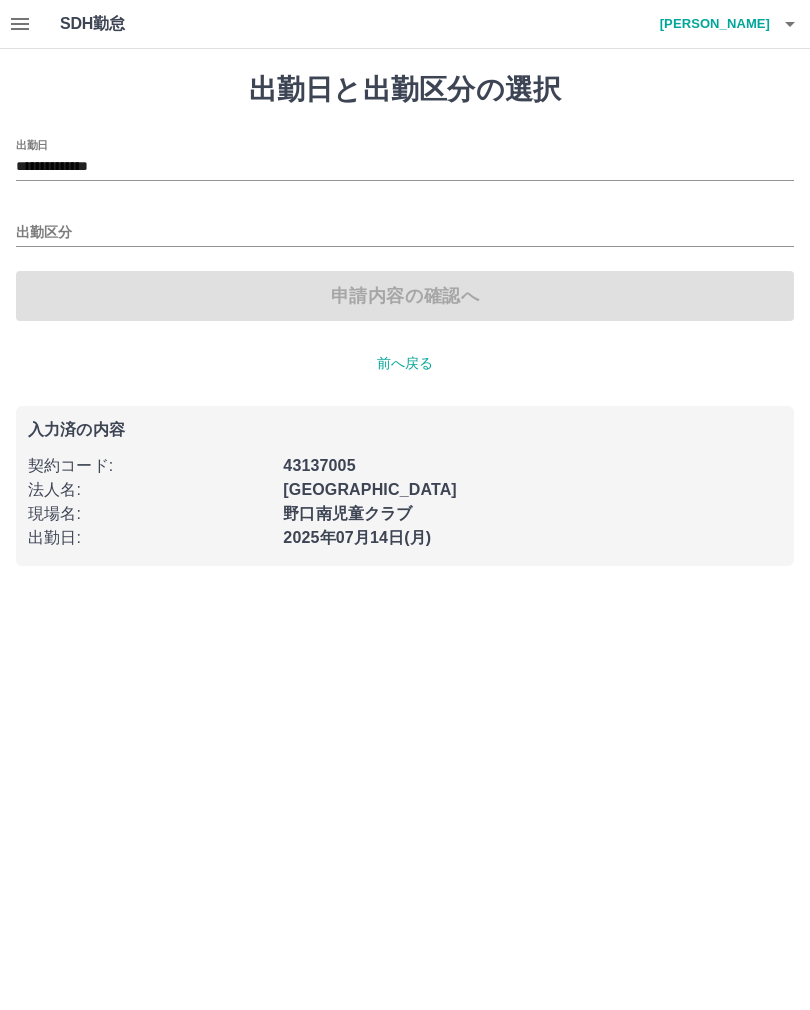 click on "出勤区分" at bounding box center [405, 233] 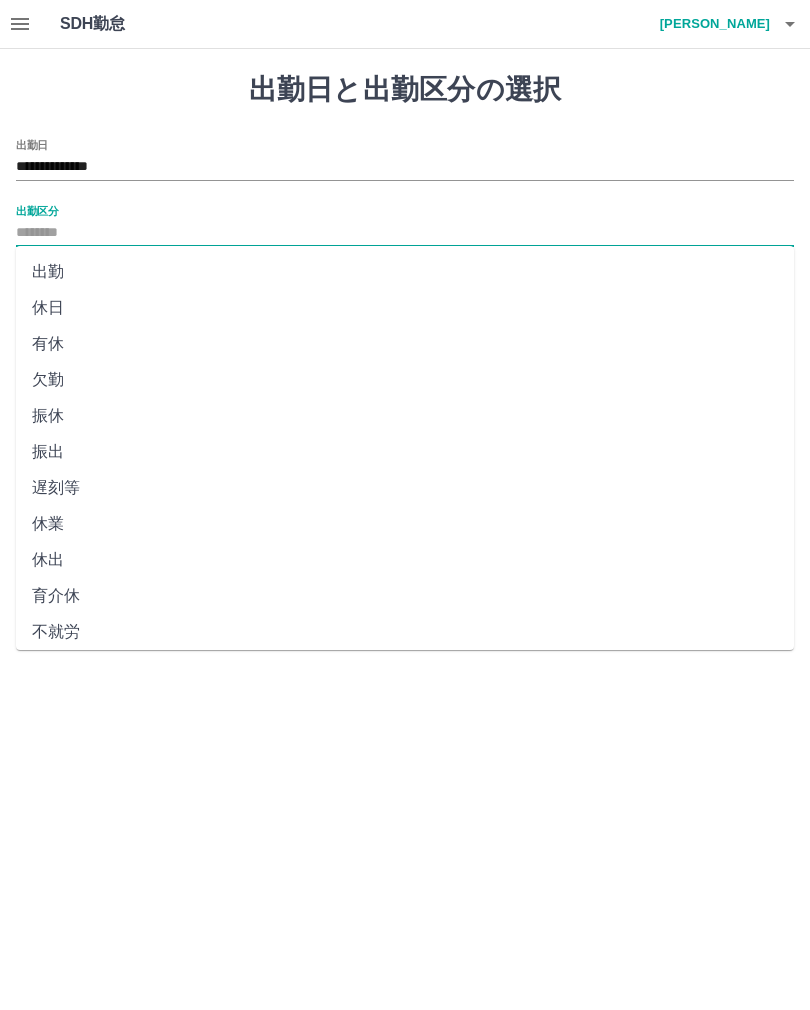 click on "出勤" at bounding box center (405, 272) 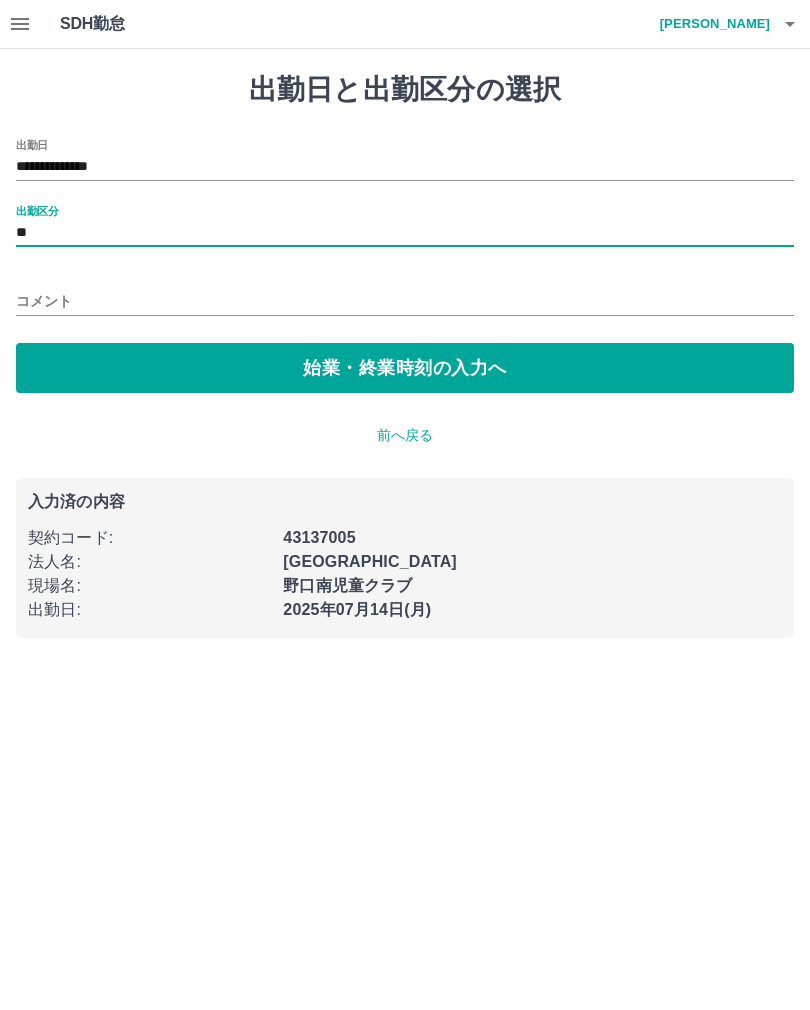 click on "コメント" at bounding box center (405, 301) 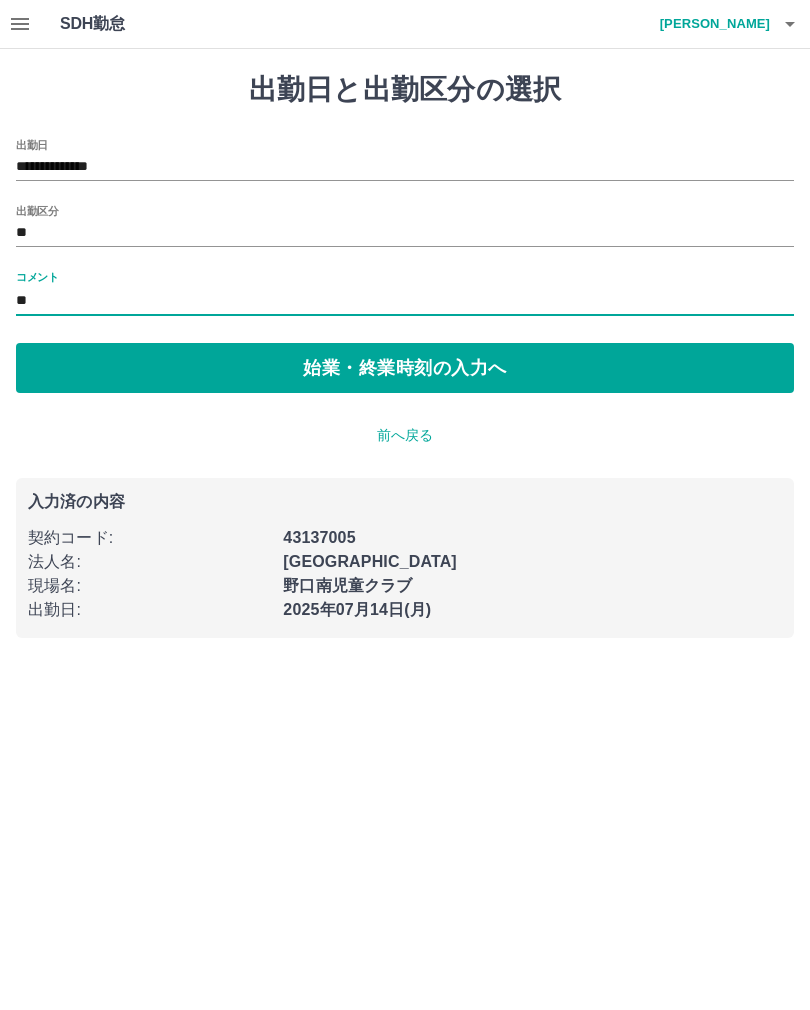 type on "**" 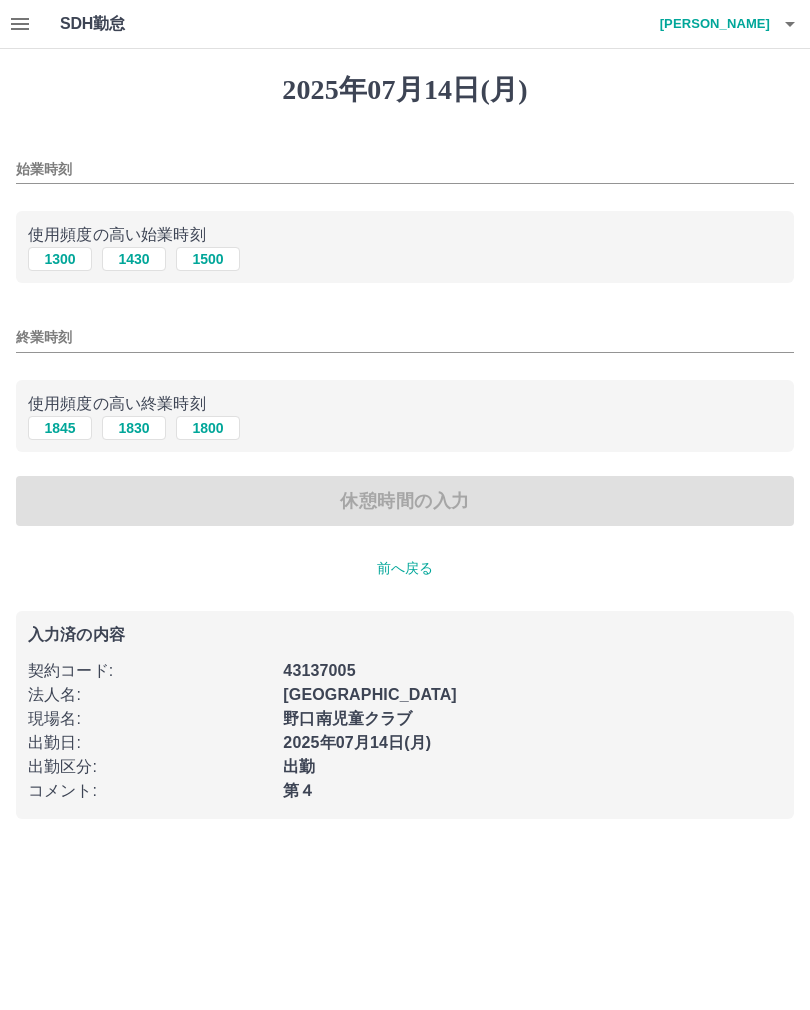 click on "始業時刻" at bounding box center (405, 169) 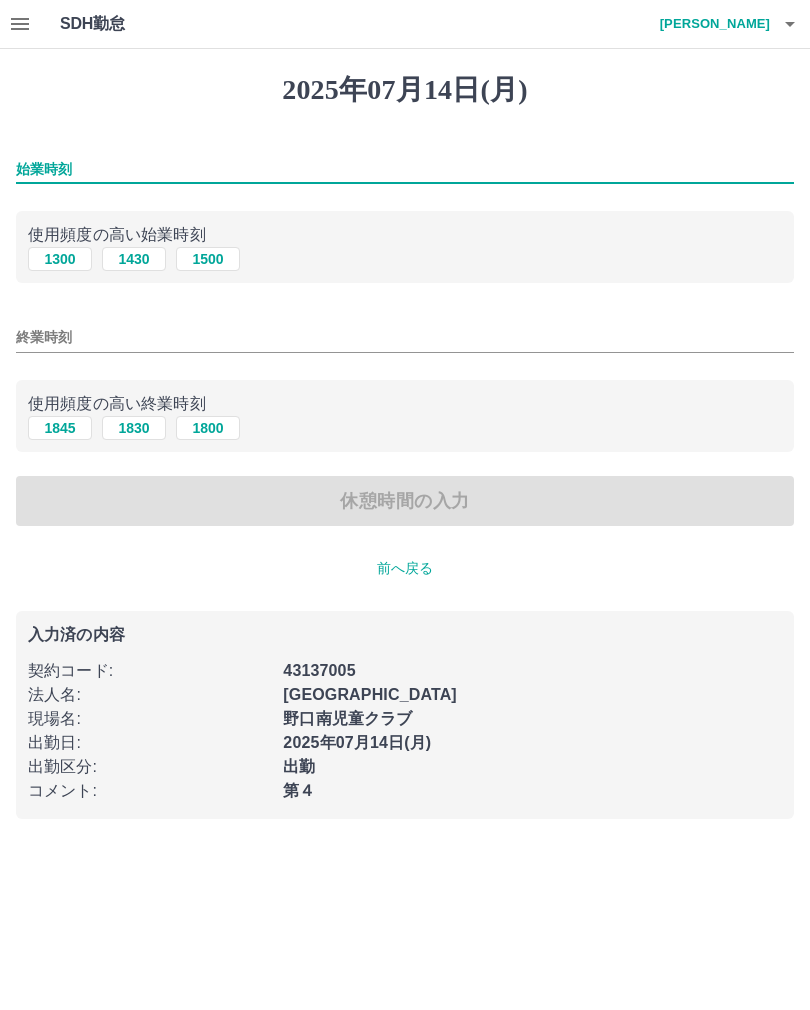 click on "1430" at bounding box center (134, 259) 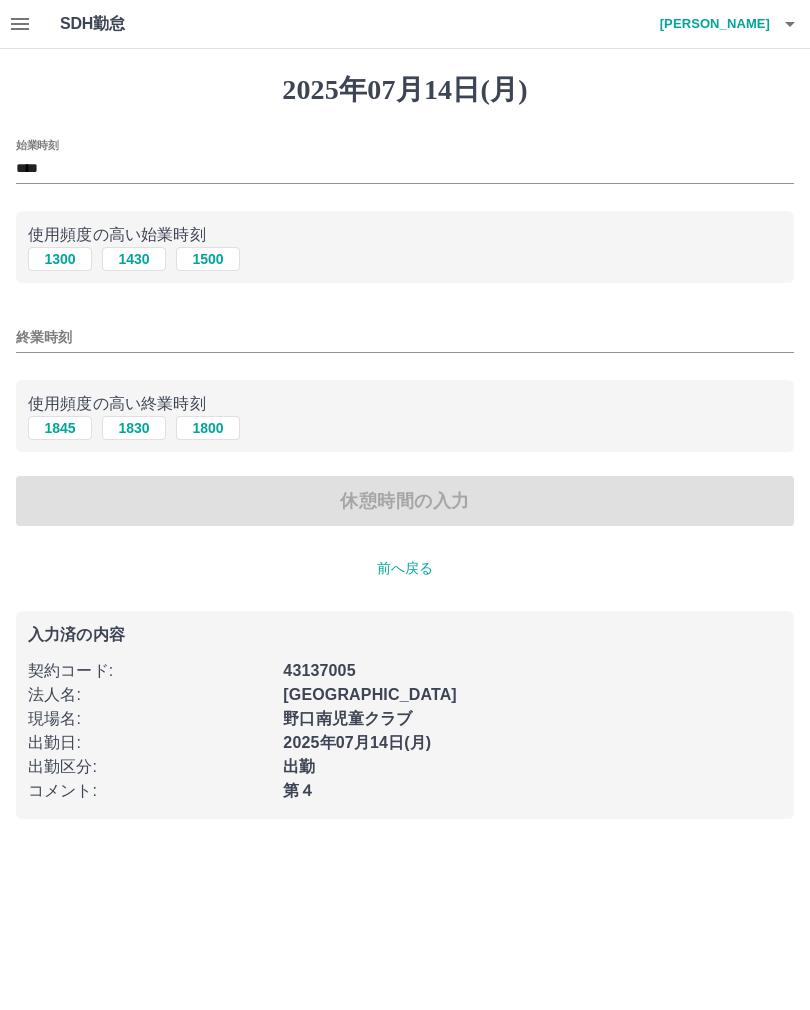 click on "終業時刻" at bounding box center [405, 337] 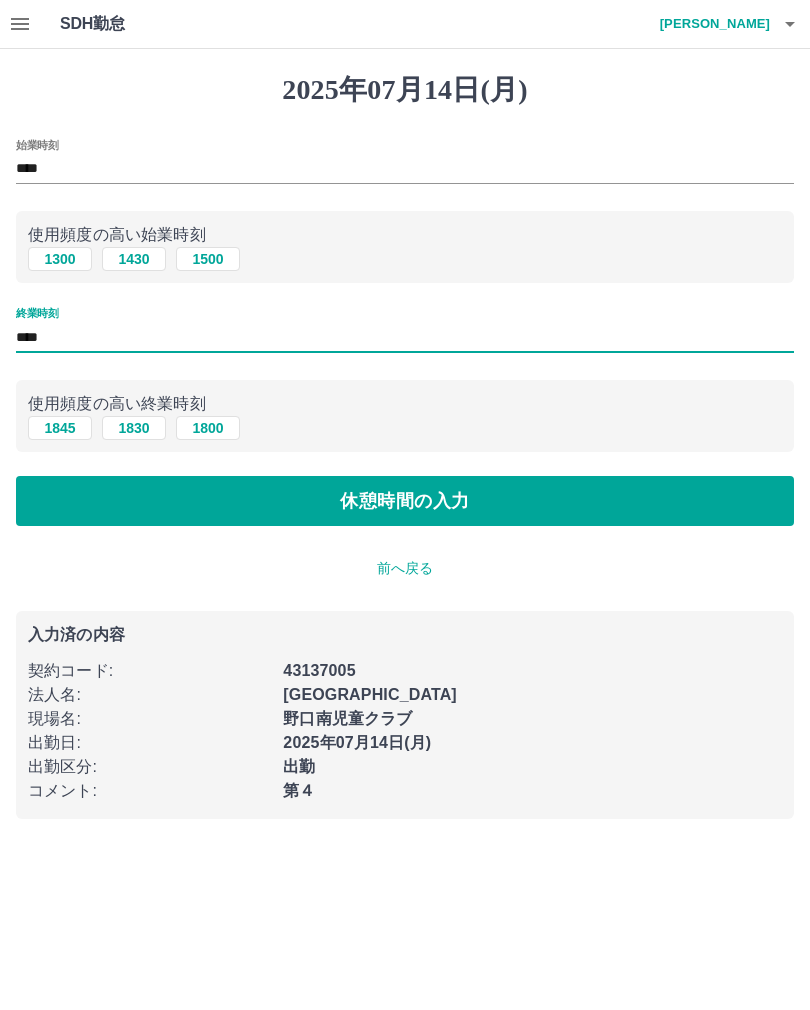 type on "****" 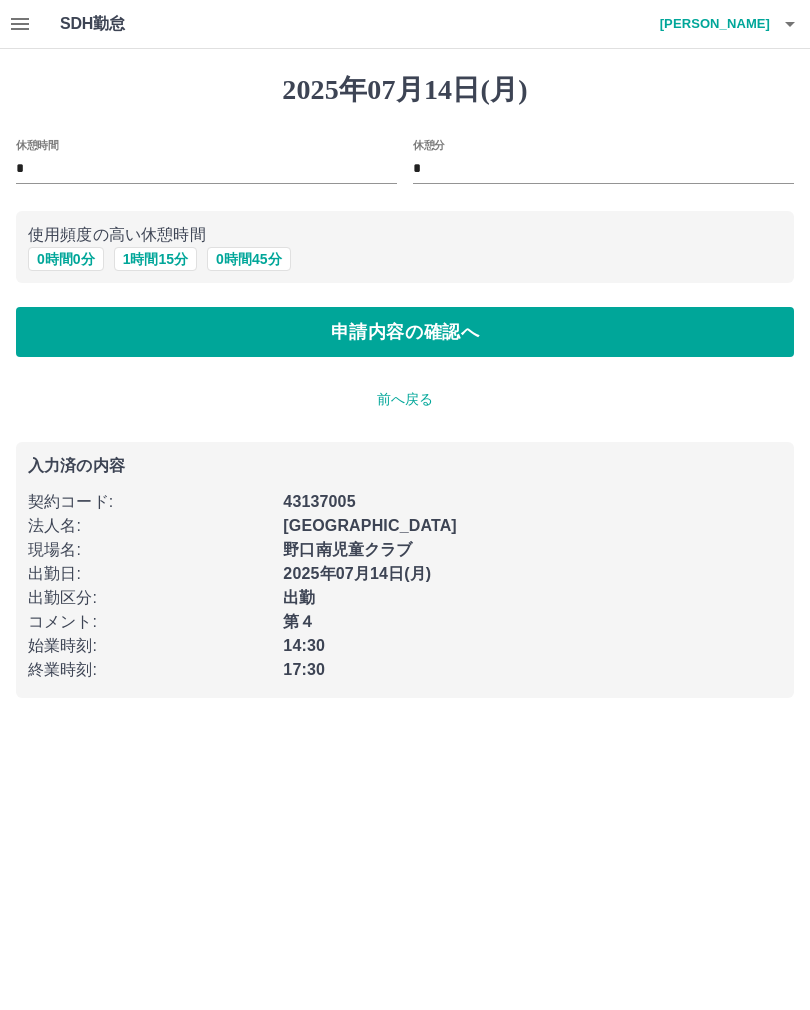 click on "申請内容の確認へ" at bounding box center (405, 332) 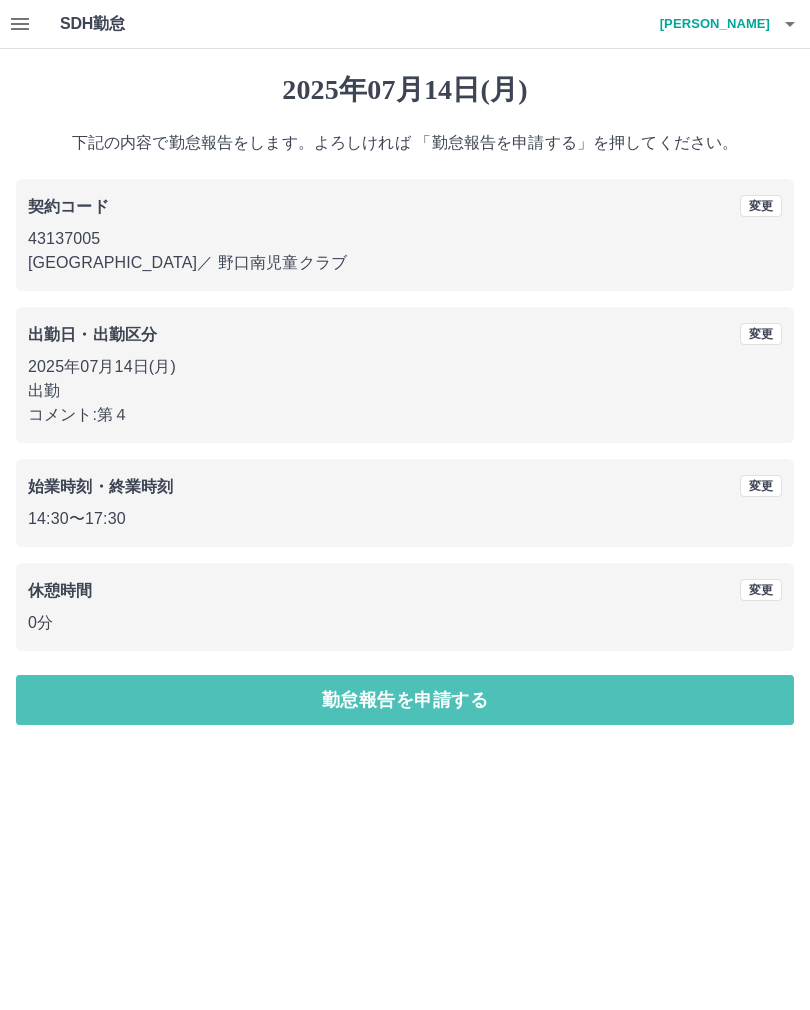 click on "勤怠報告を申請する" at bounding box center (405, 700) 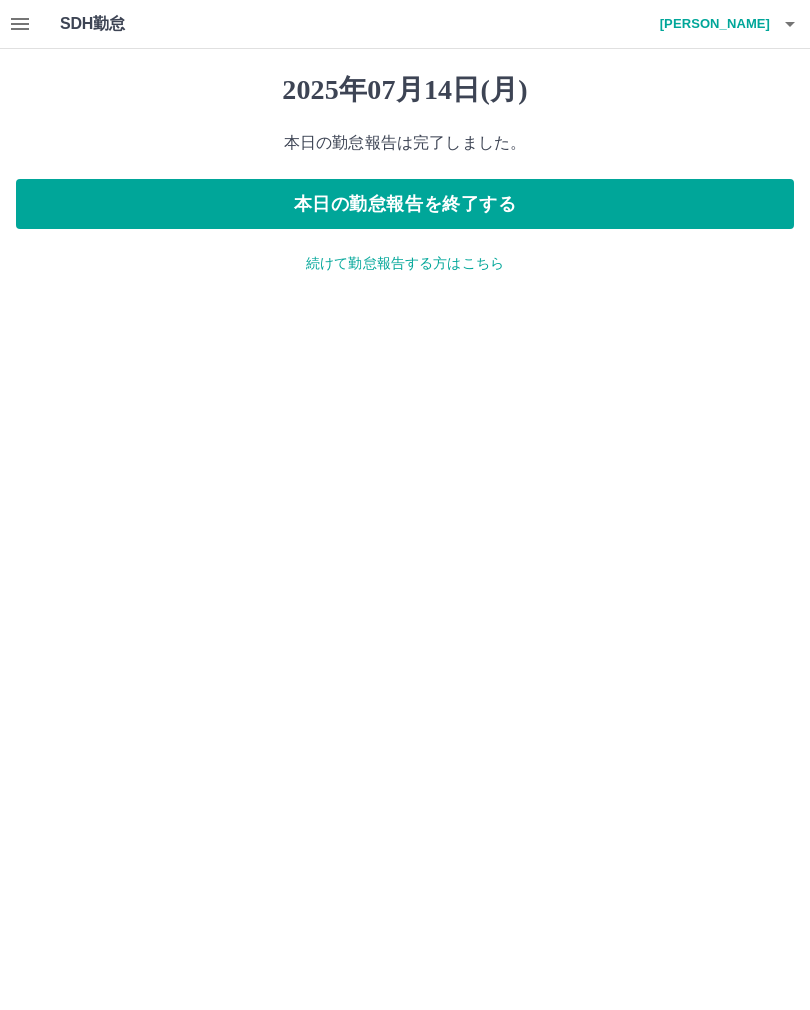click on "本日の勤怠報告を終了する" at bounding box center [405, 204] 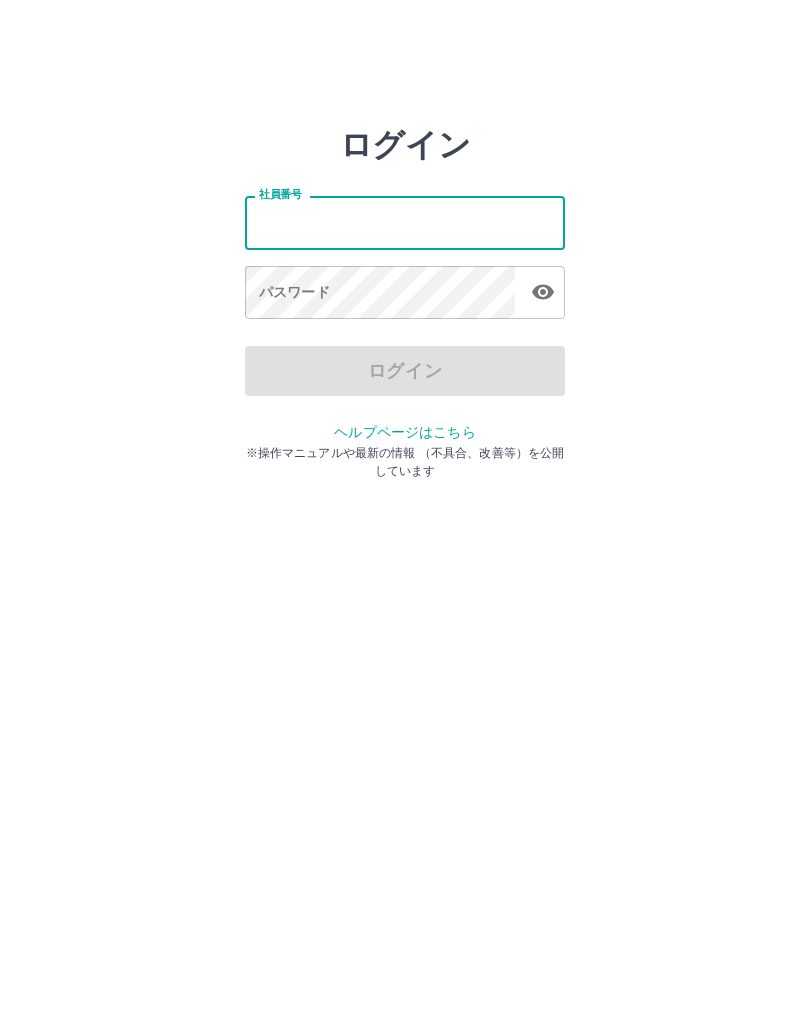 scroll, scrollTop: 0, scrollLeft: 0, axis: both 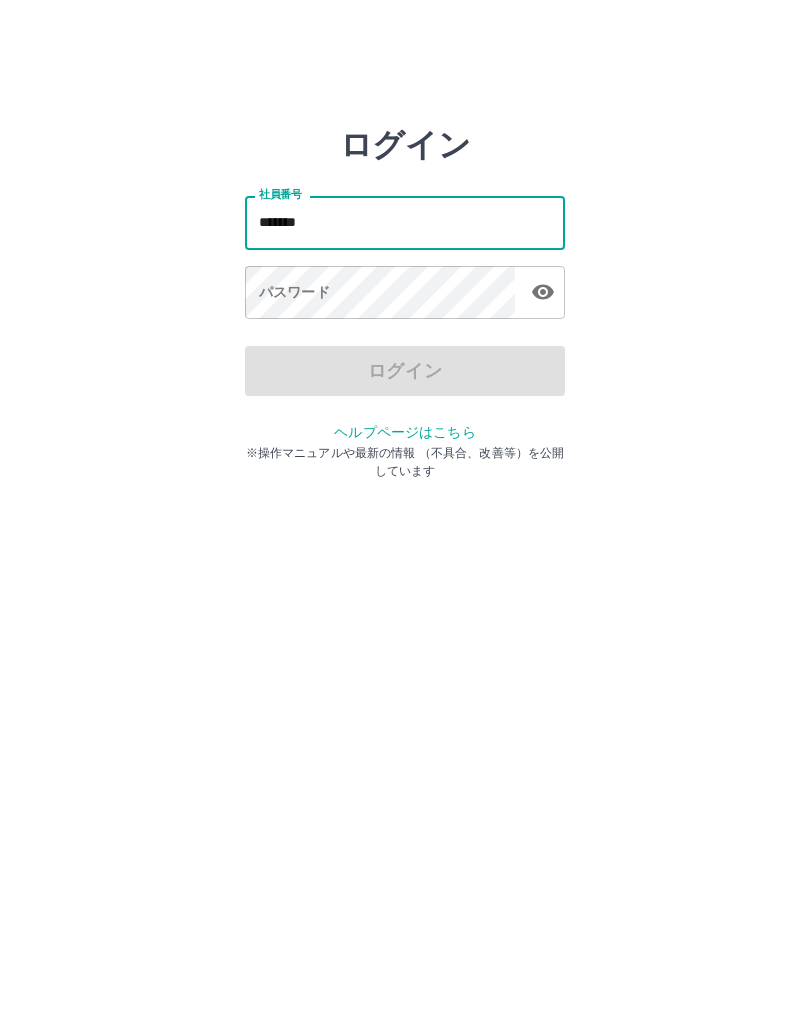 type on "*******" 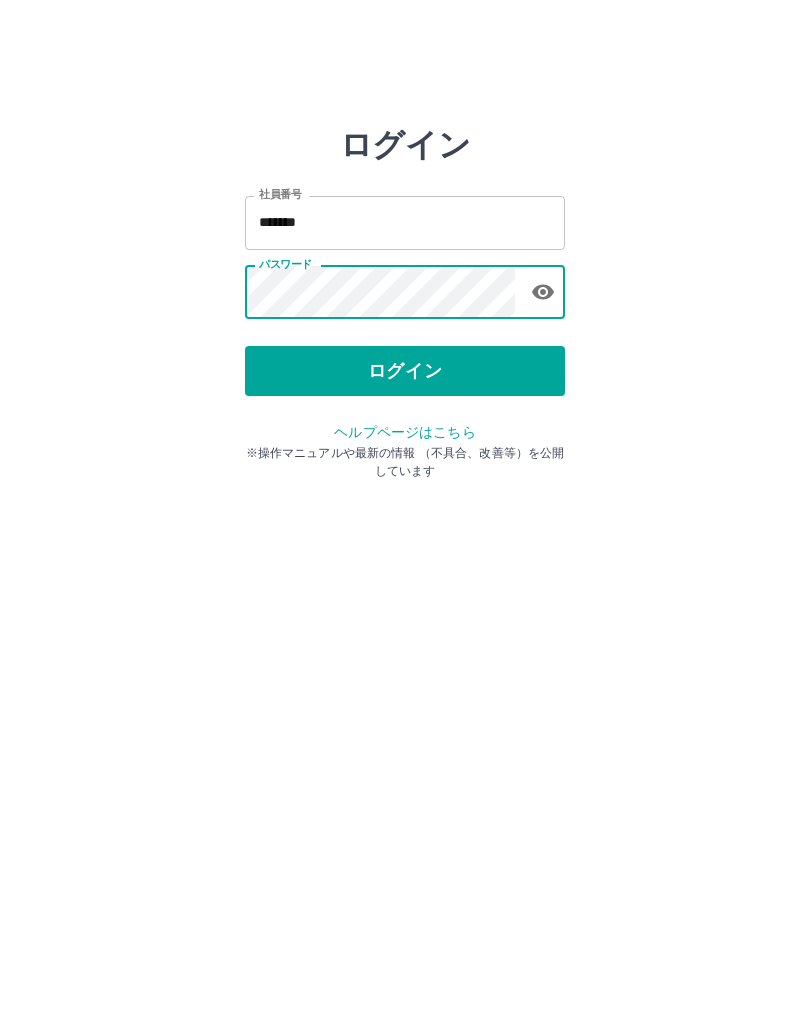 click on "ログイン" at bounding box center (405, 371) 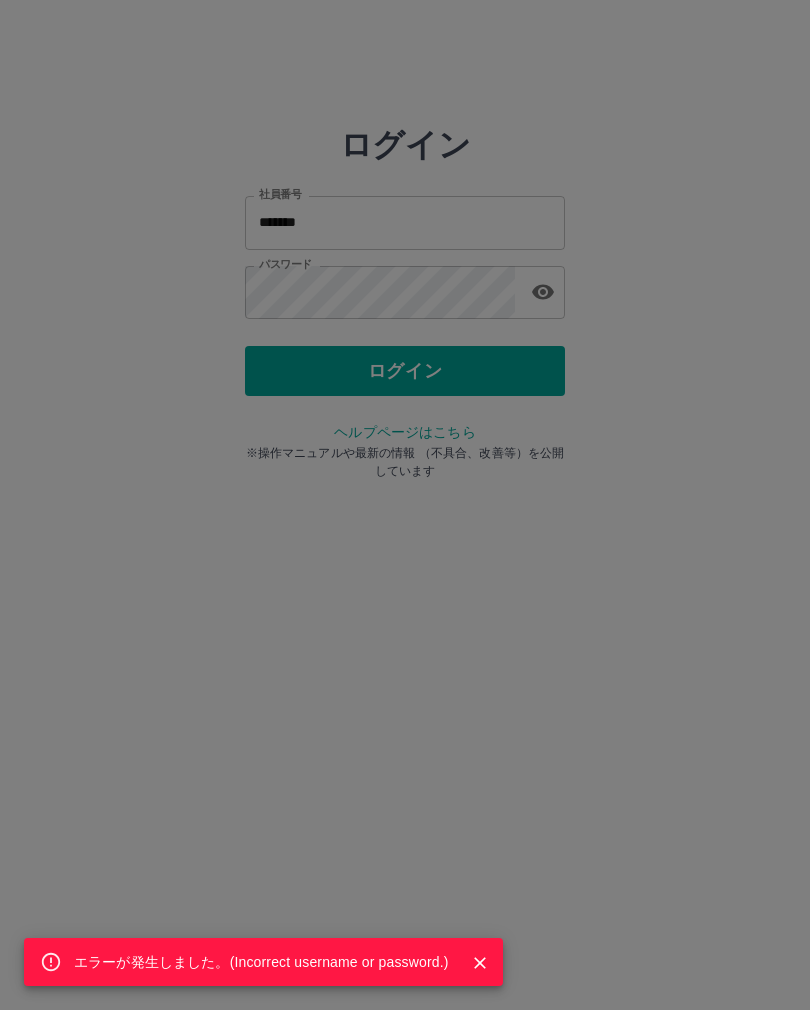 click on "エラーが発生しました。( Incorrect username or password. )" at bounding box center [405, 505] 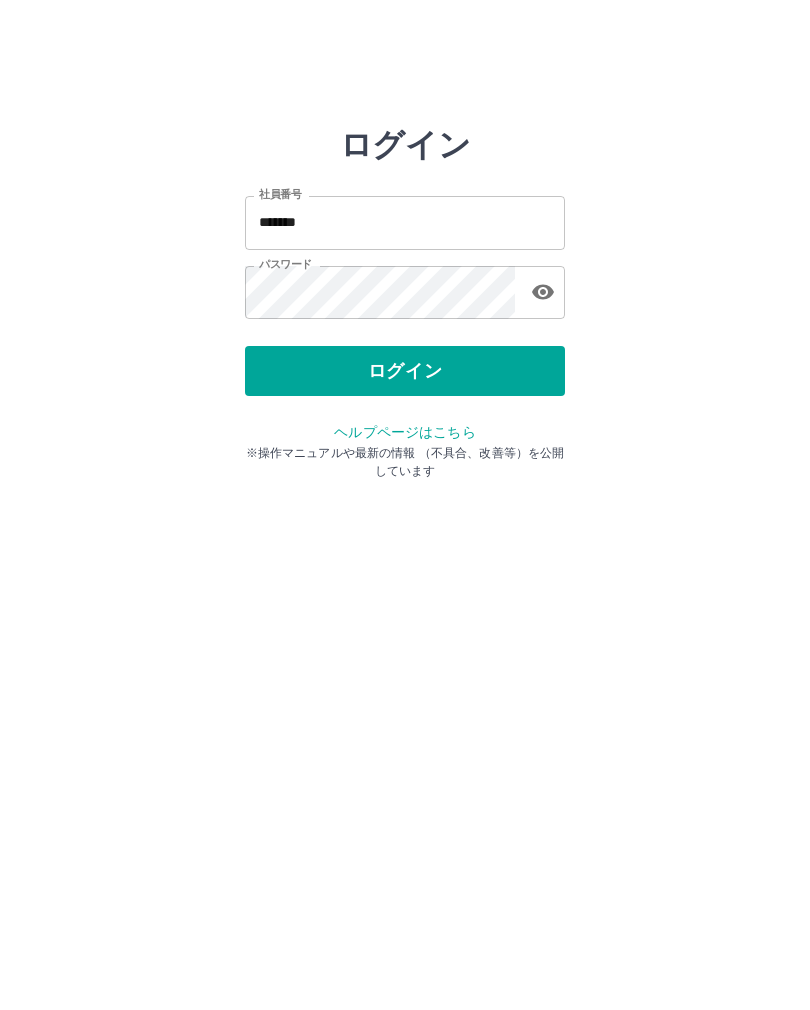 click on "ログイン" at bounding box center [405, 371] 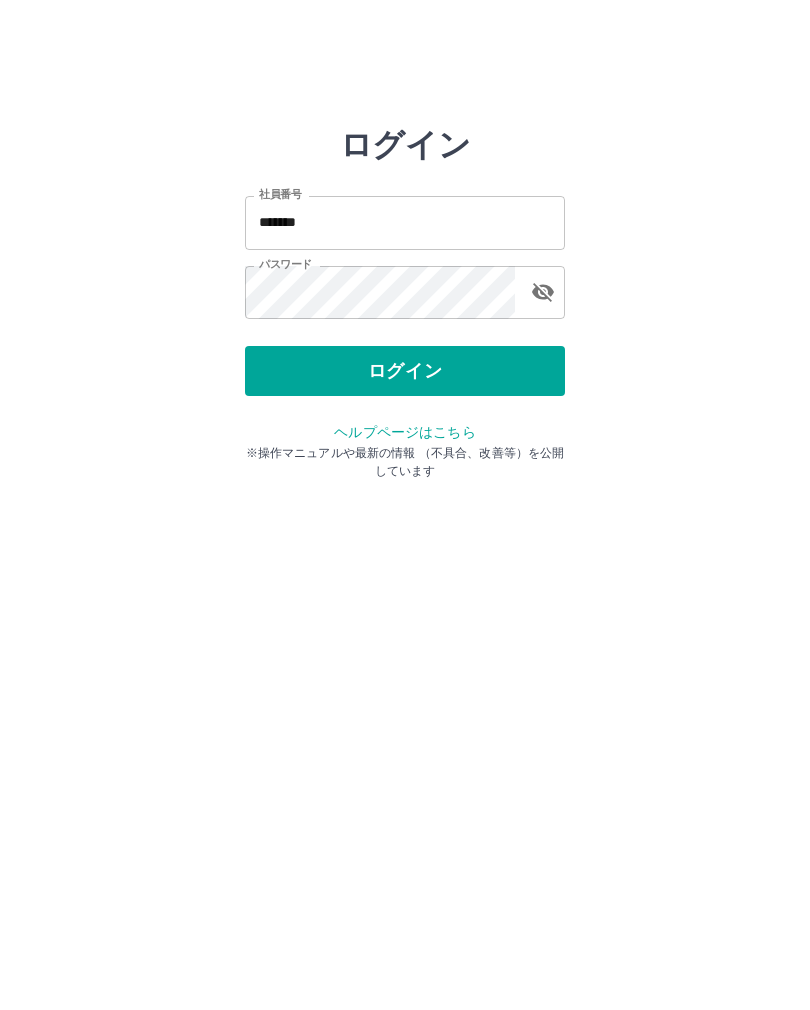click at bounding box center (543, 292) 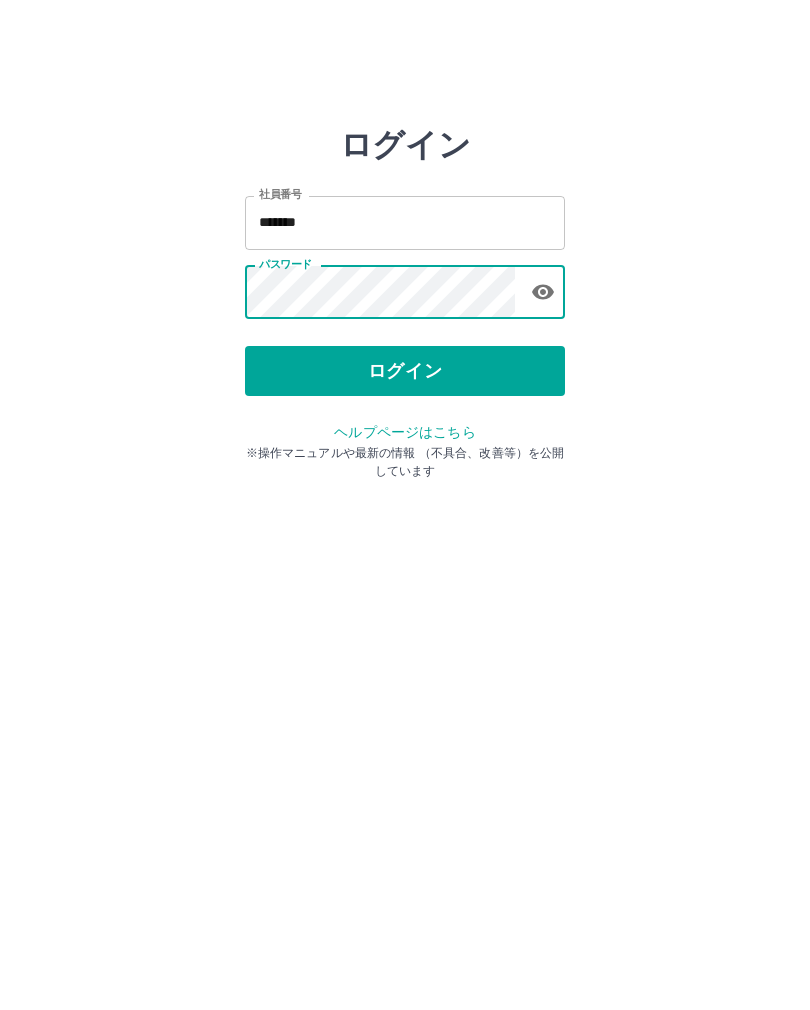 click on "パスワード" at bounding box center [405, 292] 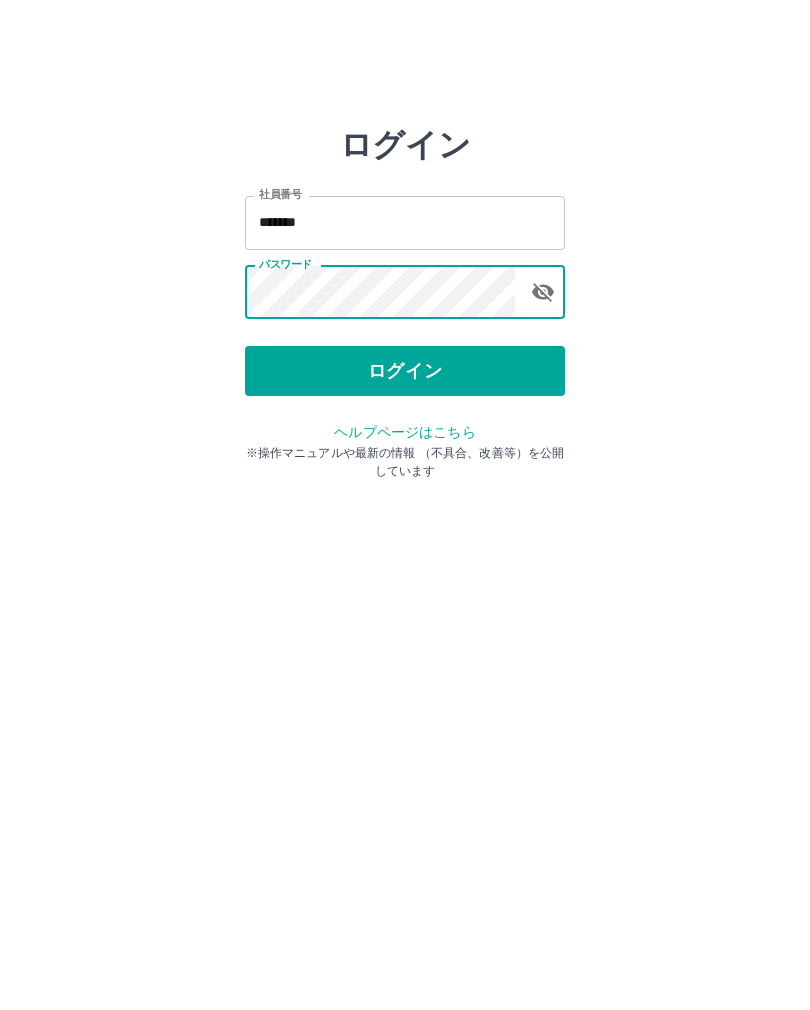 click on "ログイン" at bounding box center [405, 371] 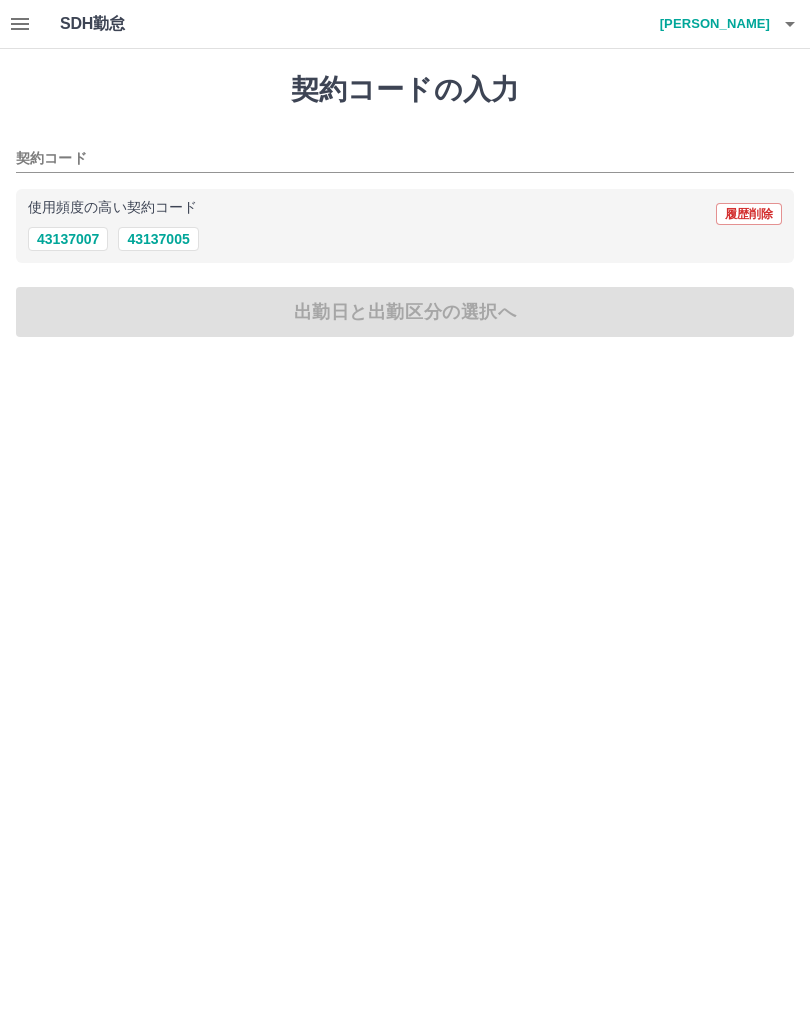 scroll, scrollTop: 0, scrollLeft: 0, axis: both 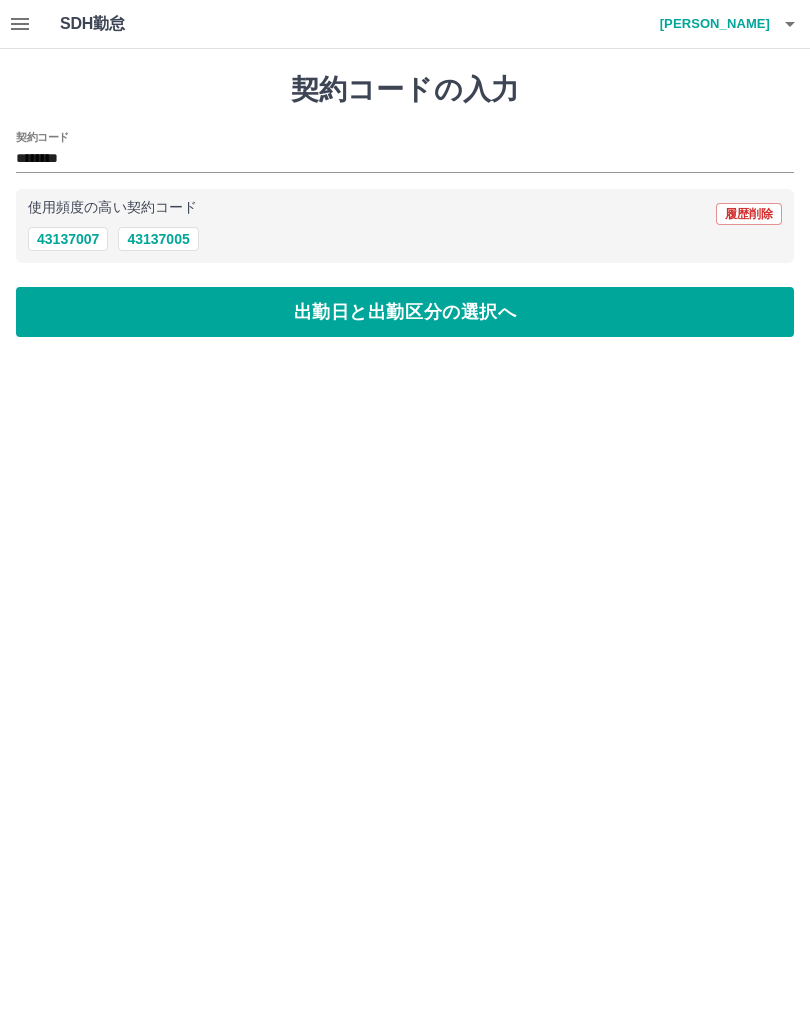 click on "43137005" at bounding box center (158, 239) 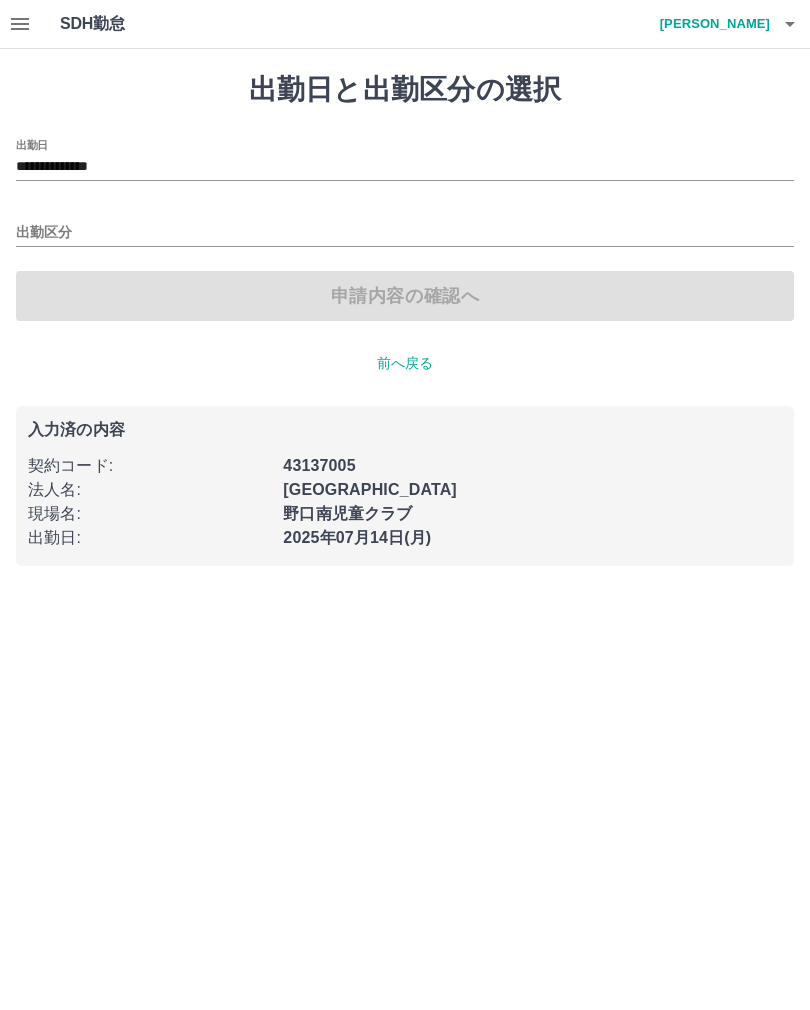 click on "出勤区分" at bounding box center [405, 233] 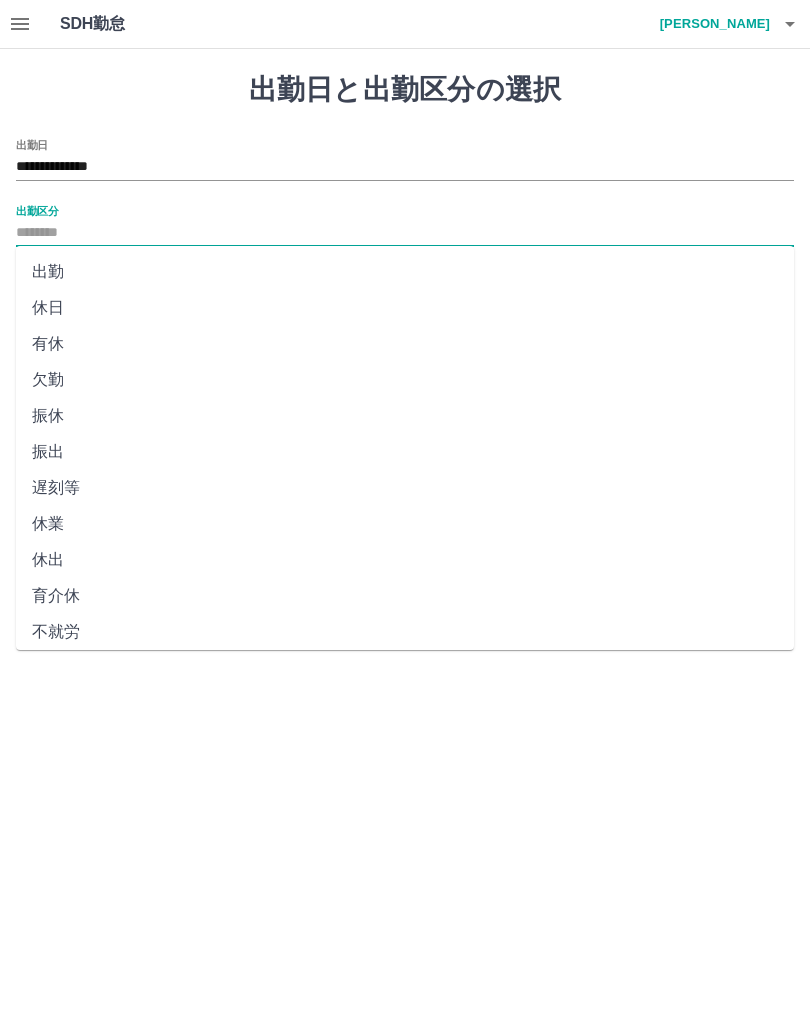 click on "出勤" at bounding box center [405, 272] 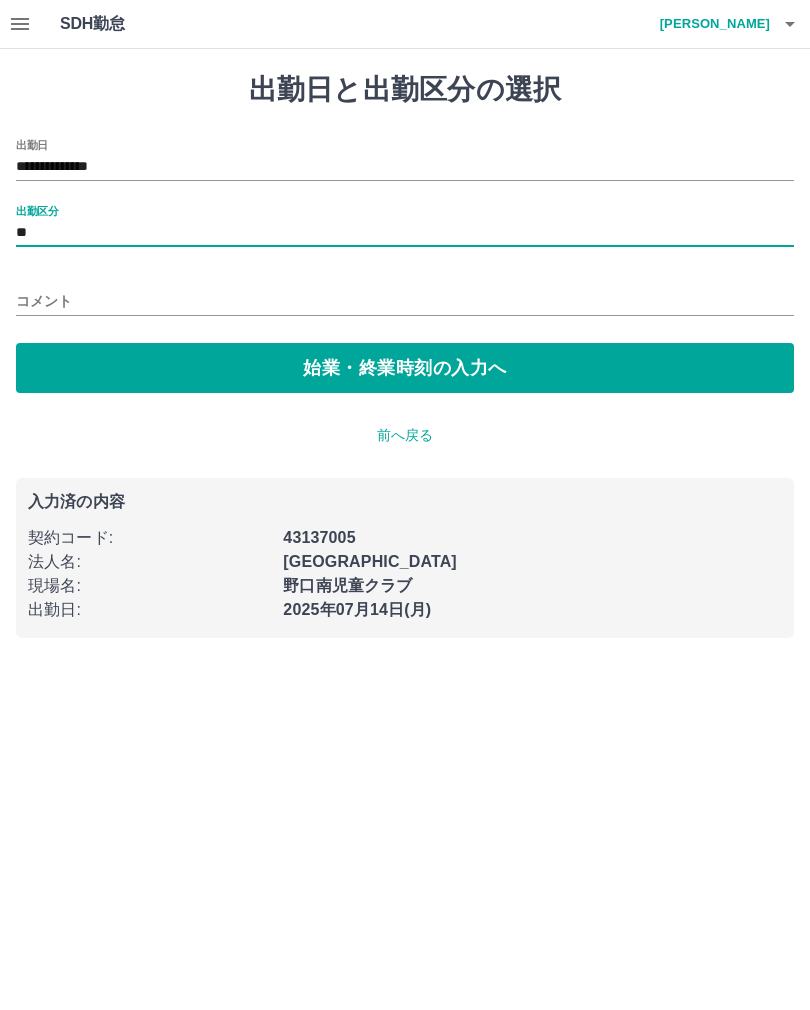 type on "**" 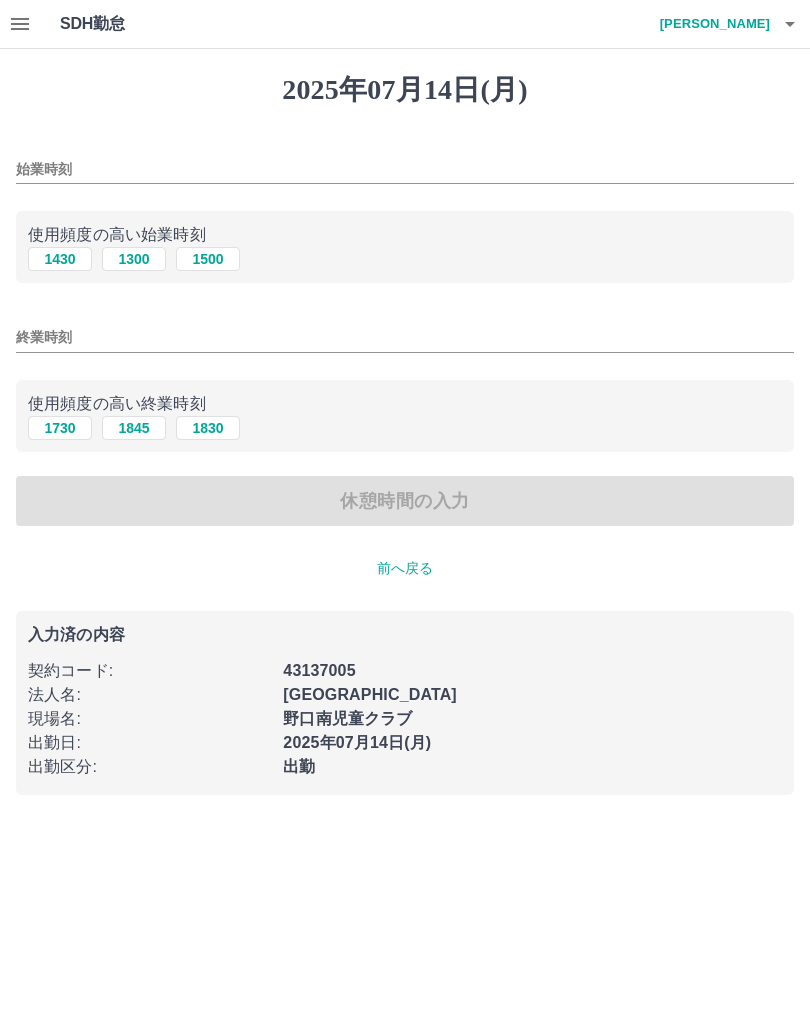 click on "1500" at bounding box center [208, 259] 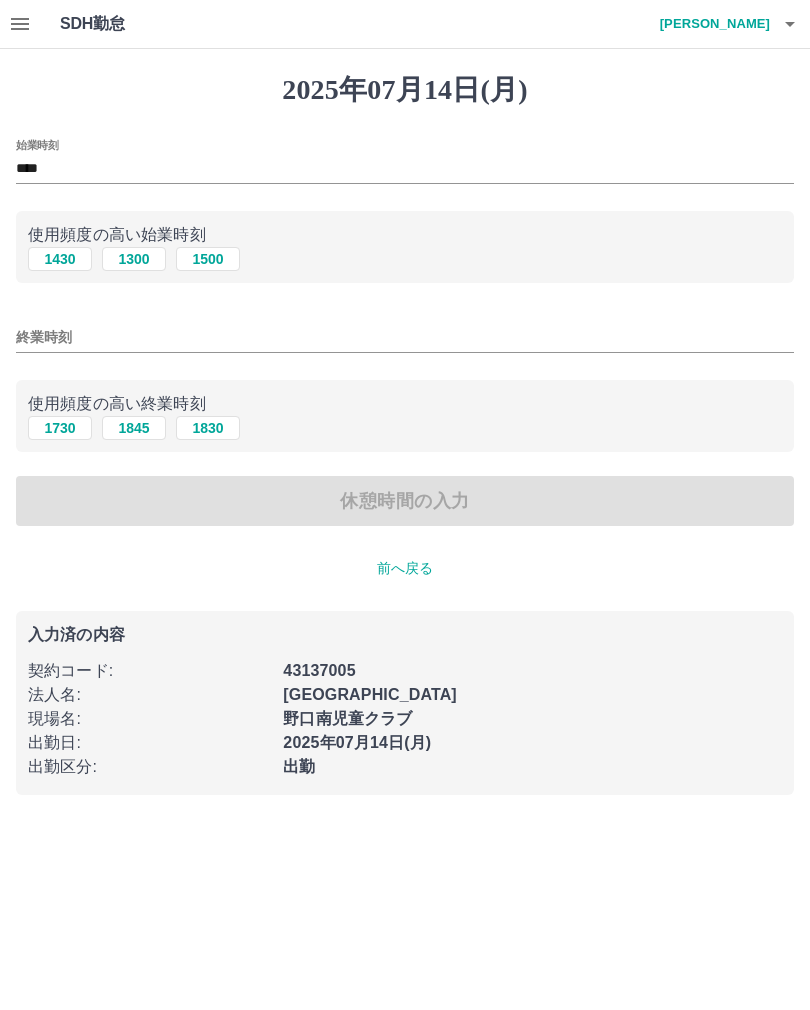 click on "終業時刻" at bounding box center [405, 337] 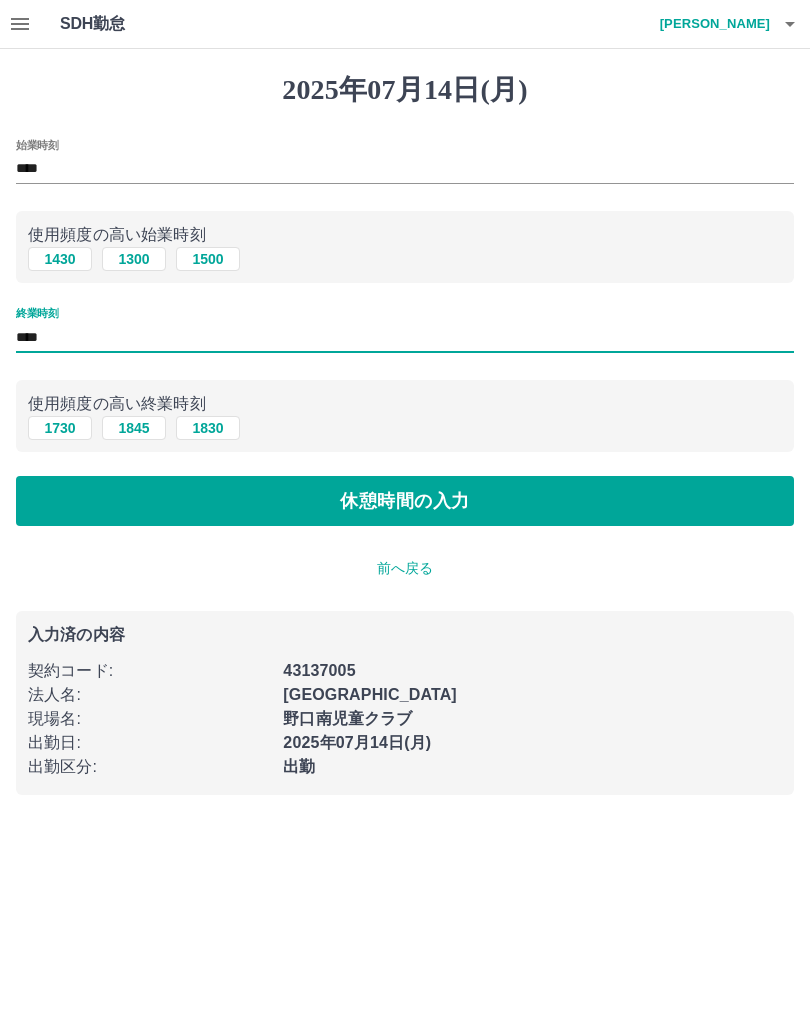 type on "****" 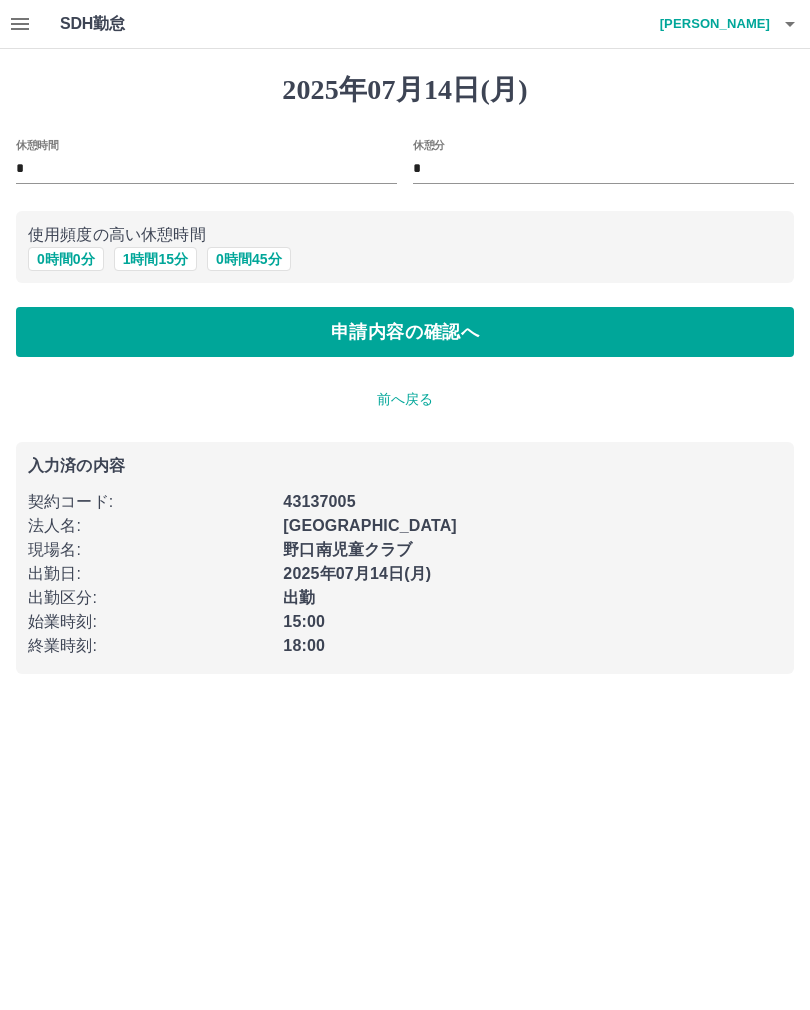click on "申請内容の確認へ" at bounding box center (405, 332) 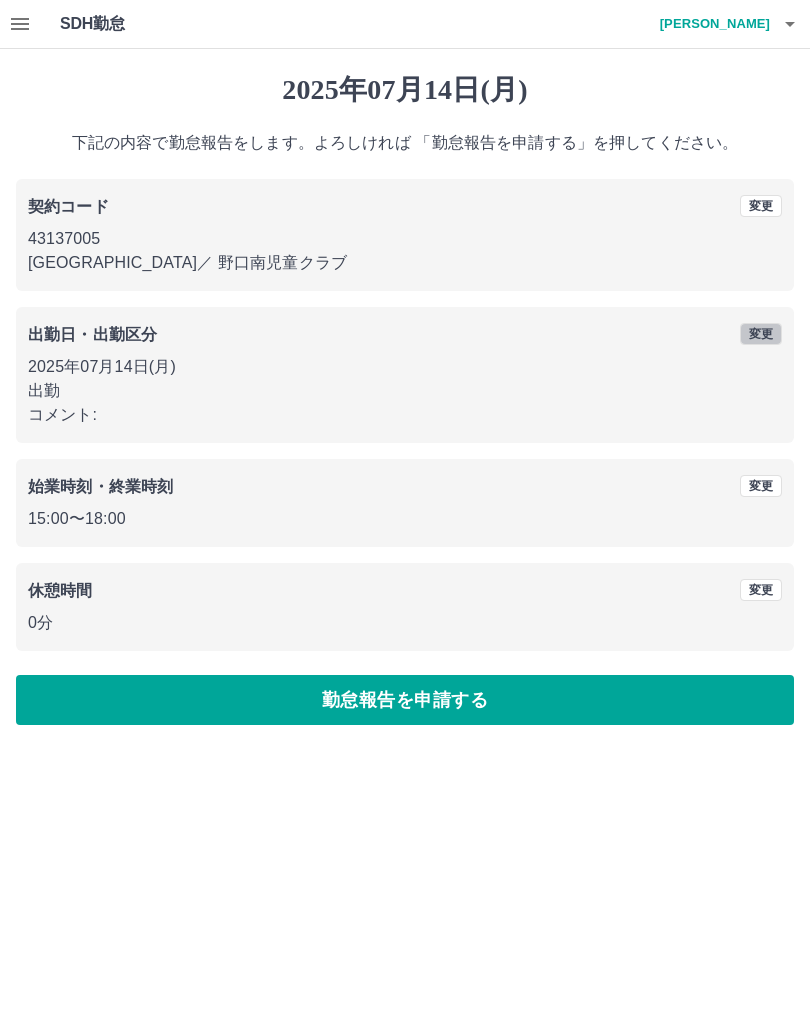 click on "変更" at bounding box center [761, 334] 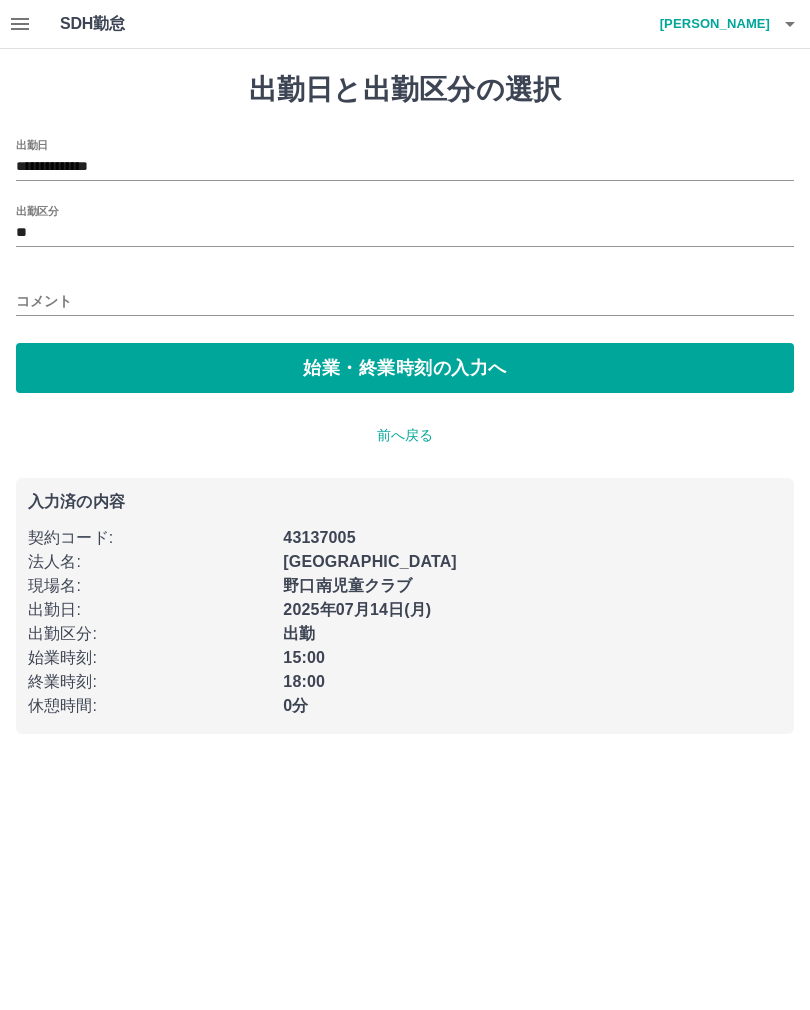 click on "コメント" at bounding box center (405, 301) 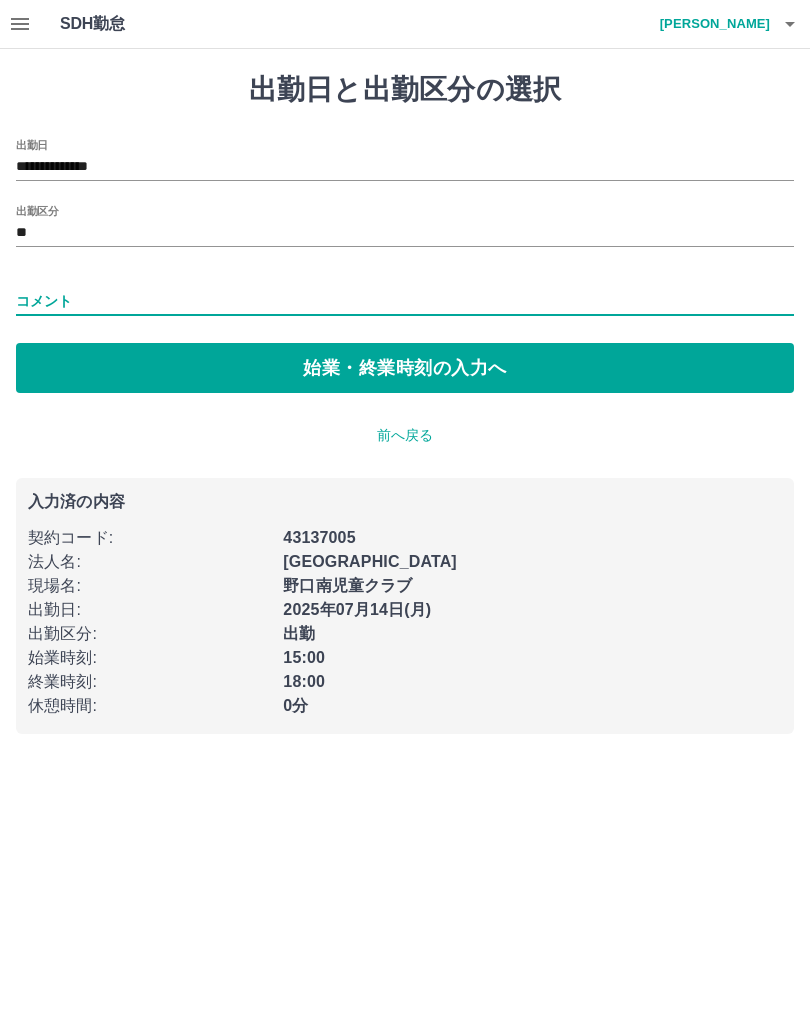click on "コメント" at bounding box center [405, 301] 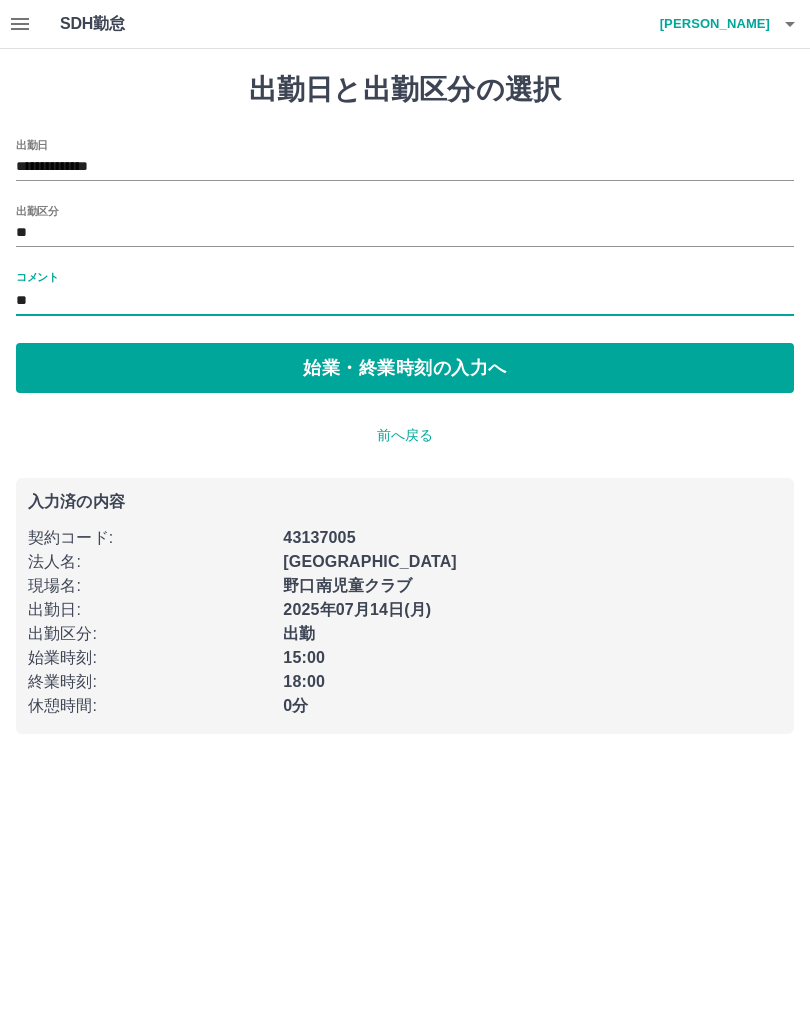 click on "**********" at bounding box center [405, 403] 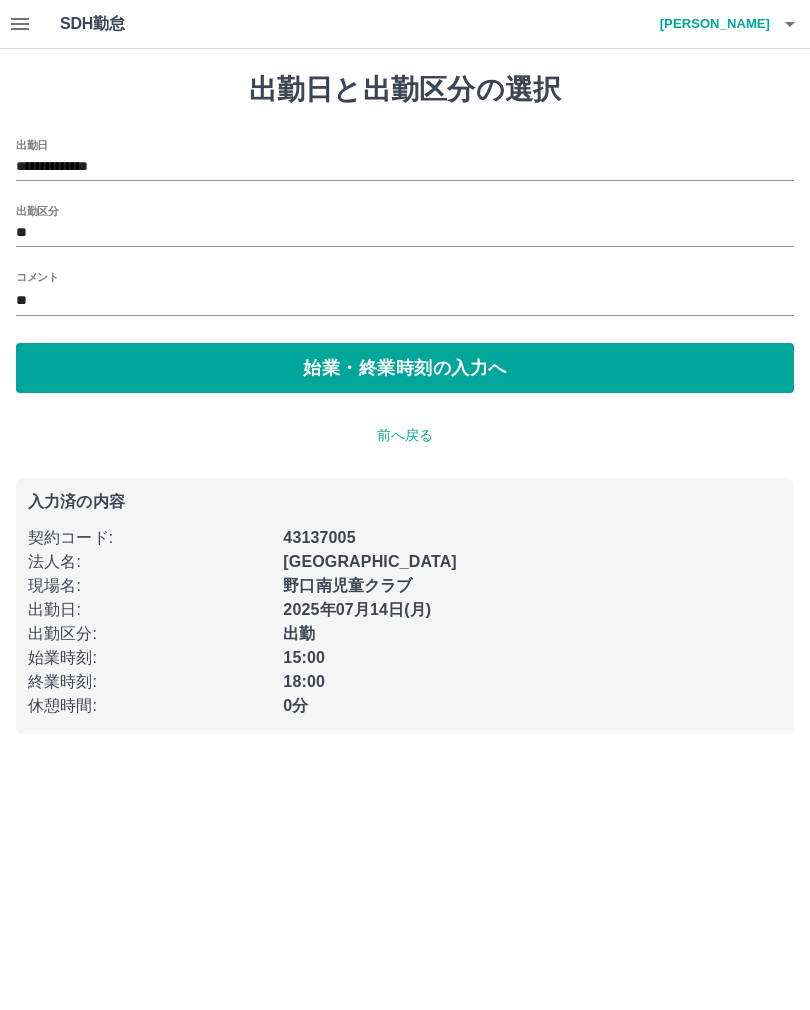 click on "**********" at bounding box center [405, 266] 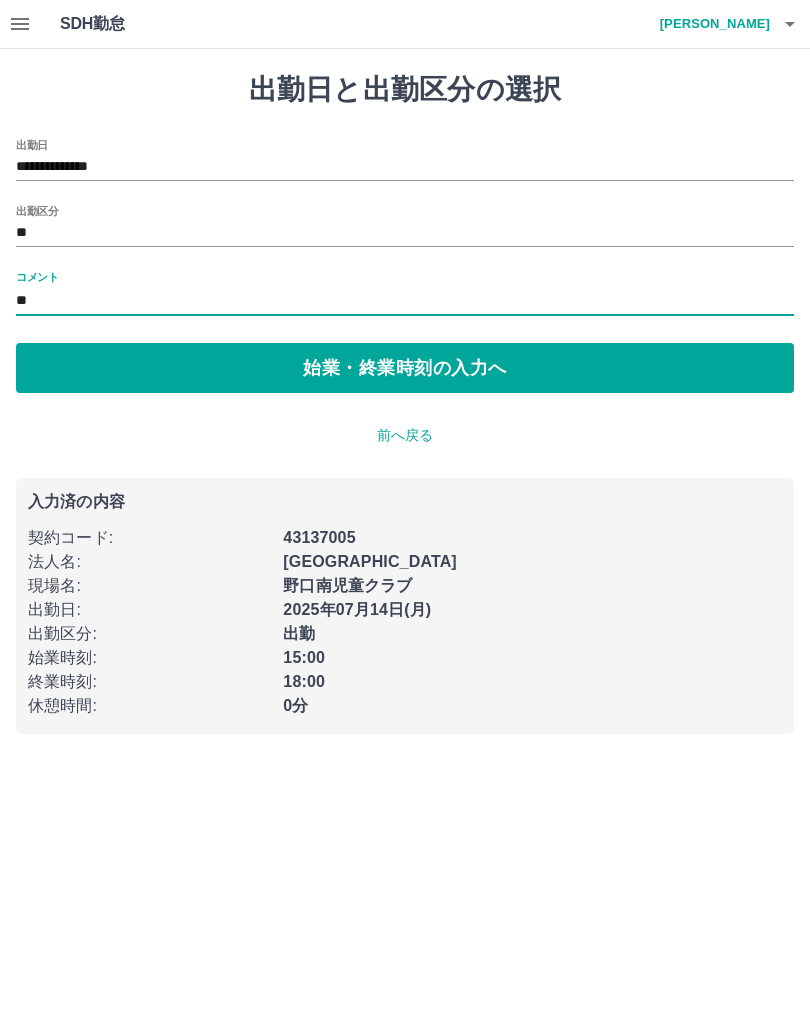 type on "*" 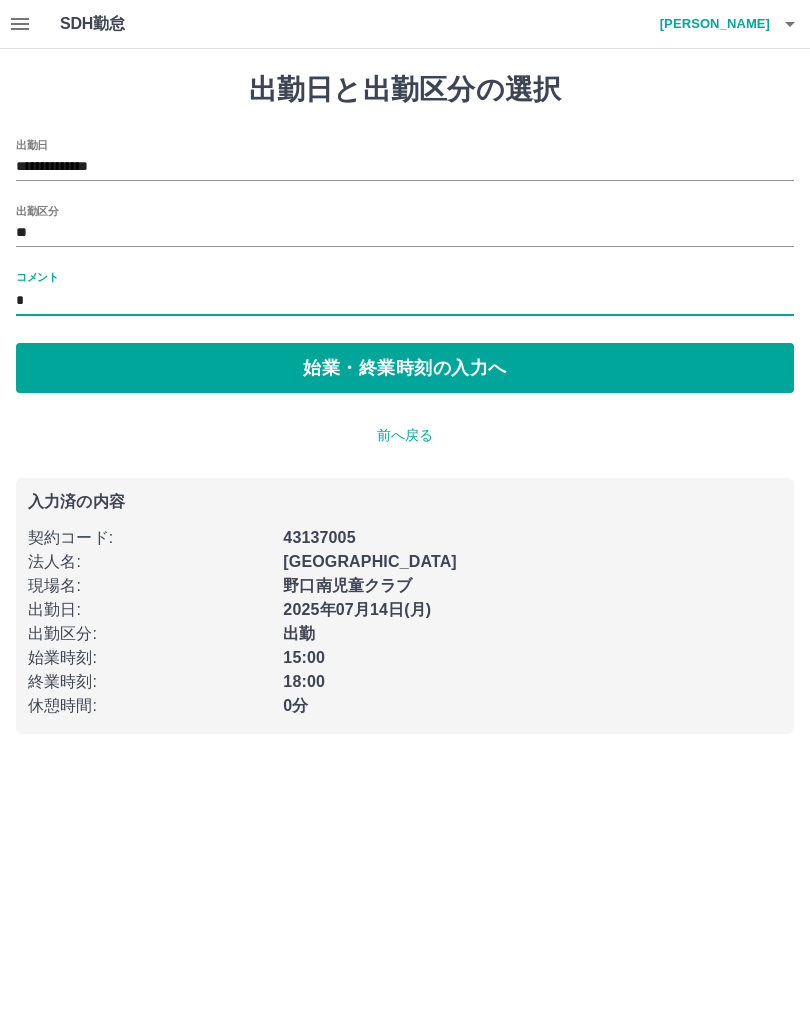 type on "**" 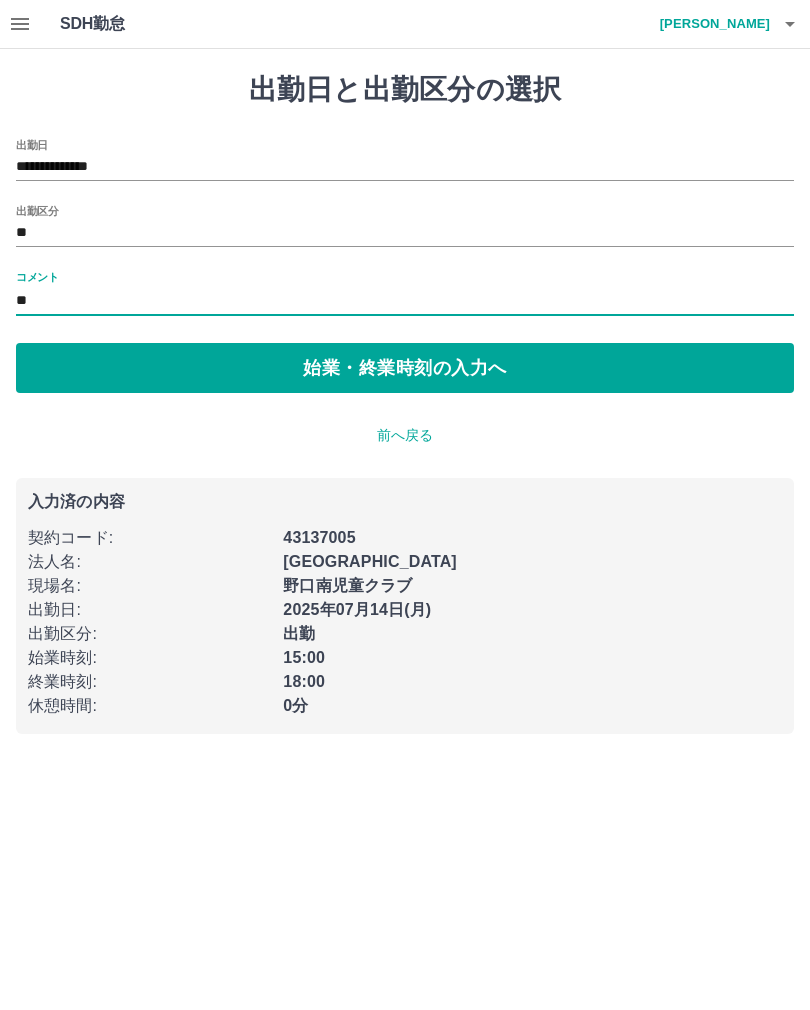 click on "始業・終業時刻の入力へ" at bounding box center (405, 368) 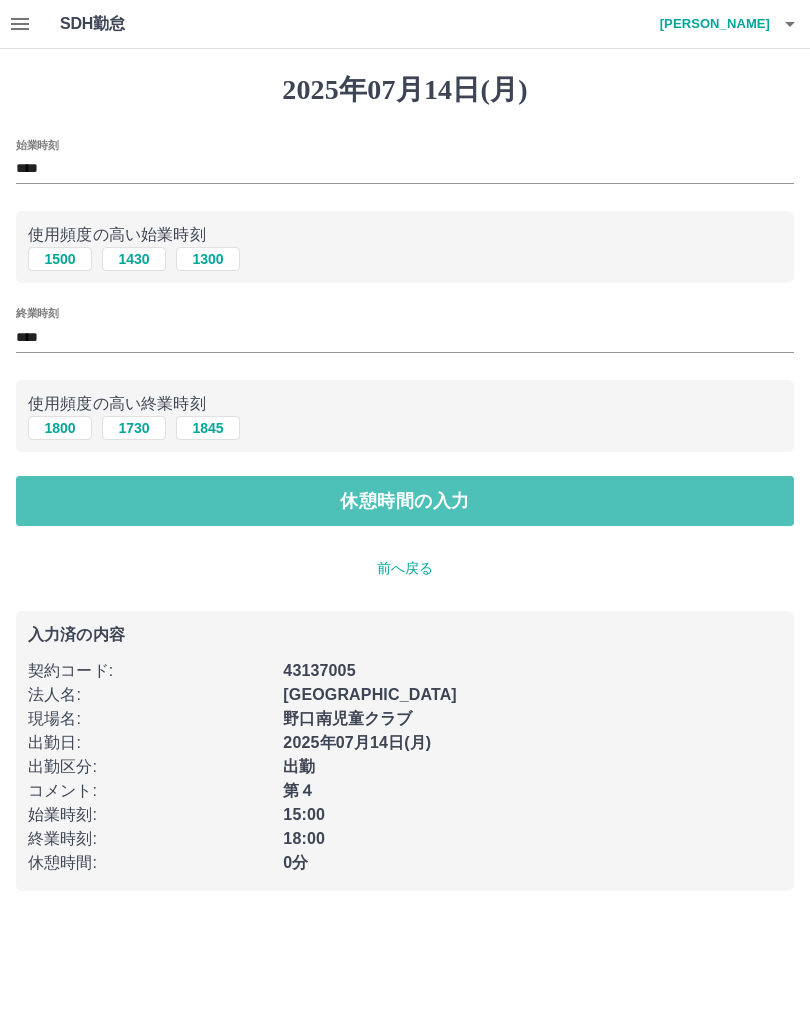 click on "休憩時間の入力" at bounding box center [405, 501] 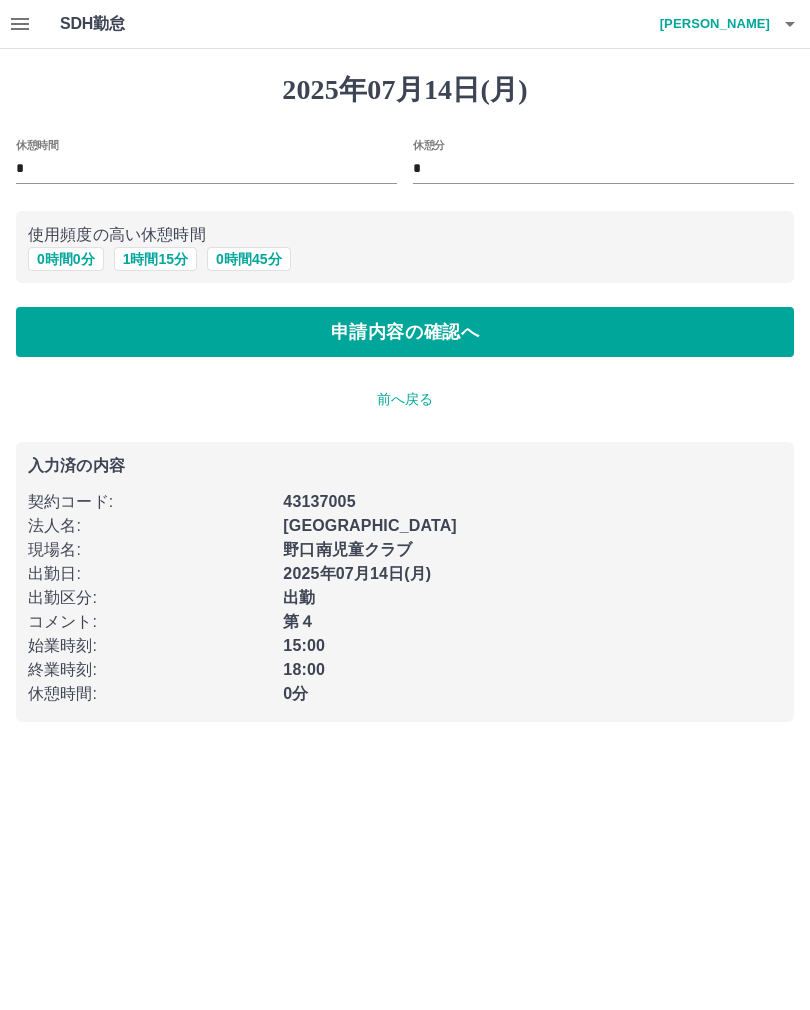 click on "申請内容の確認へ" at bounding box center (405, 332) 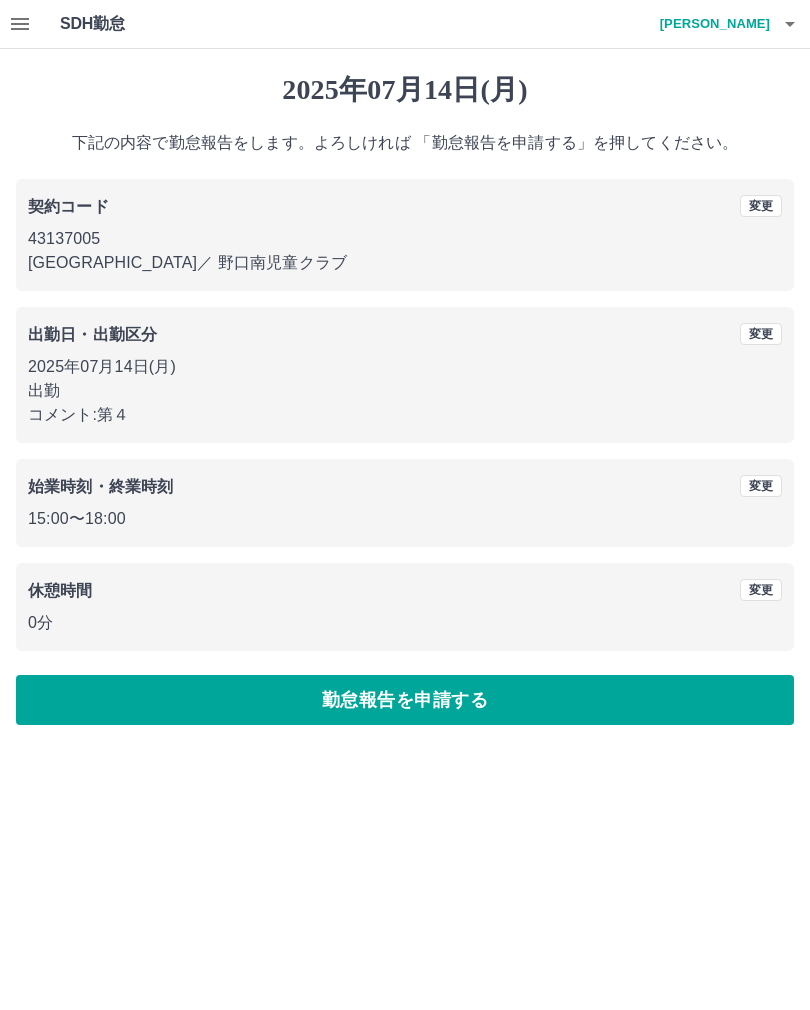 click on "43137005" at bounding box center [405, 239] 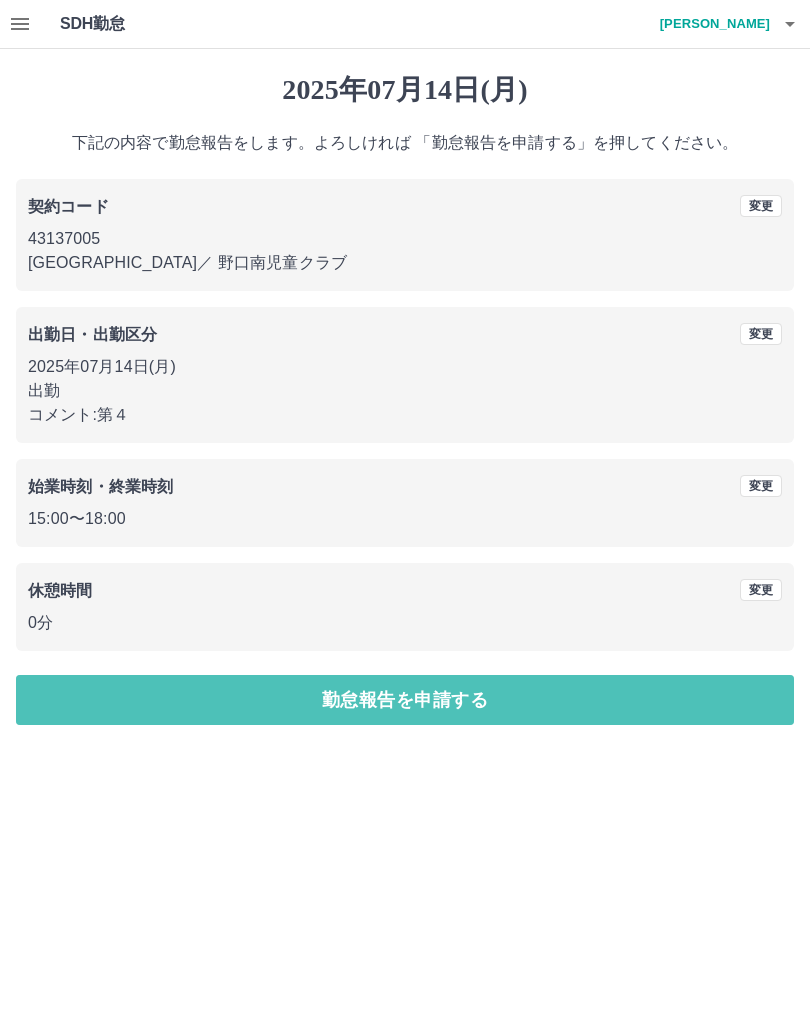 click on "勤怠報告を申請する" at bounding box center [405, 700] 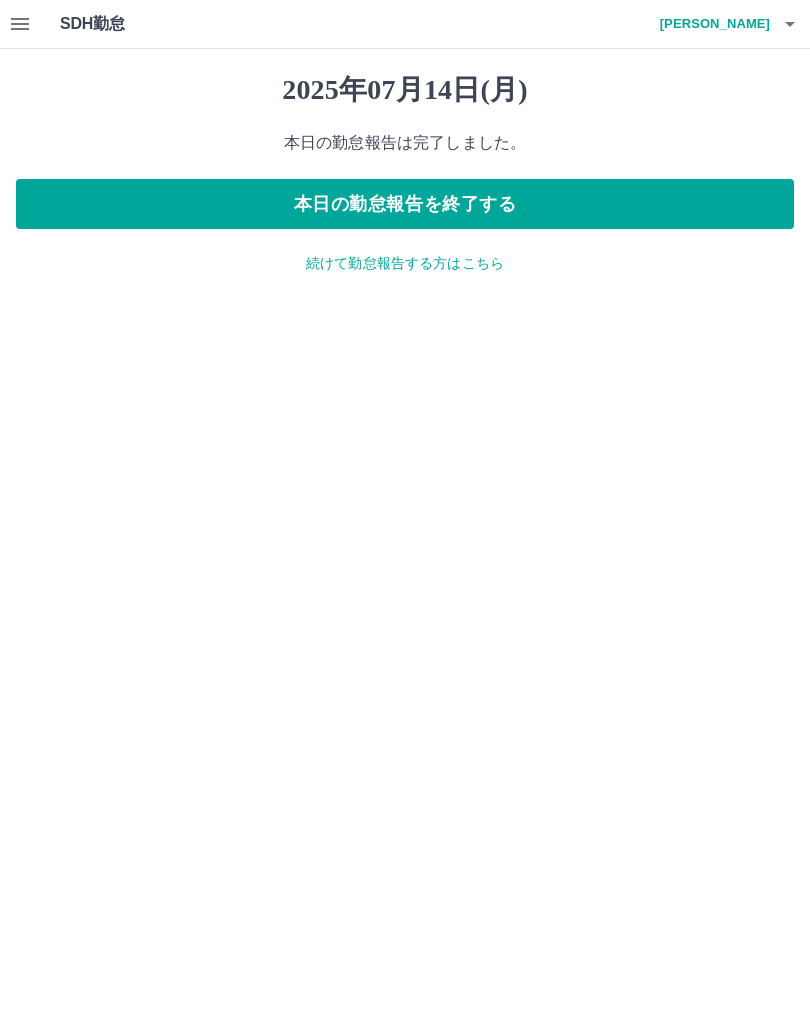 click on "本日の勤怠報告を終了する" at bounding box center (405, 204) 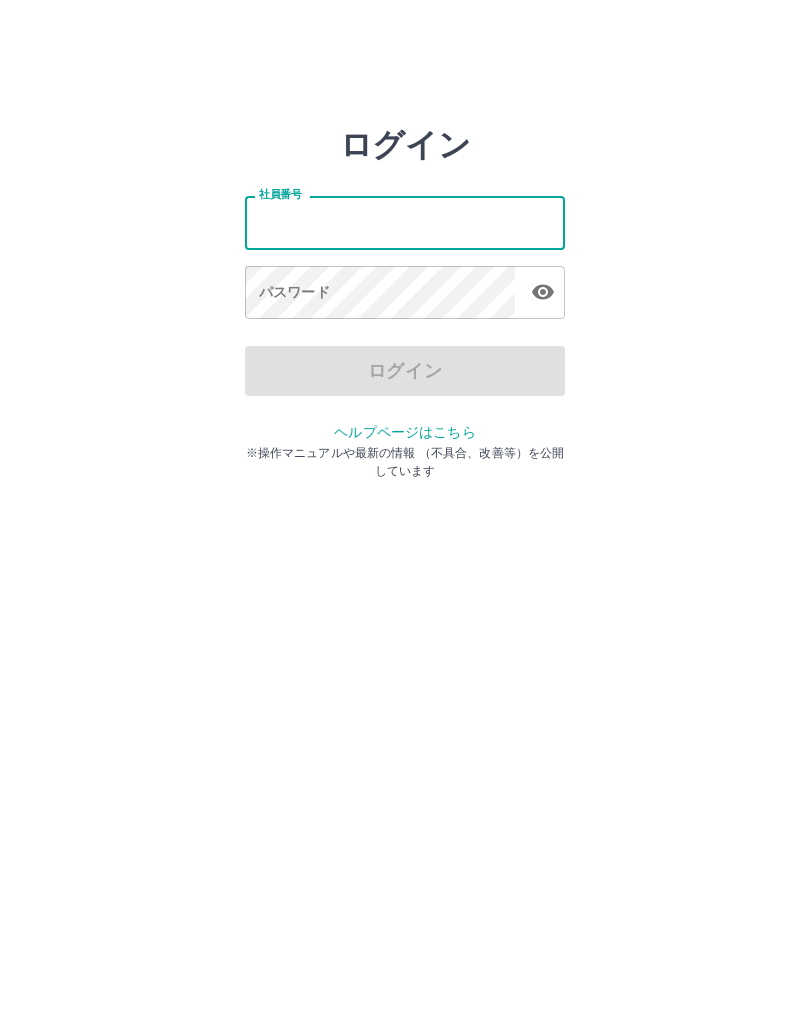 scroll, scrollTop: 0, scrollLeft: 0, axis: both 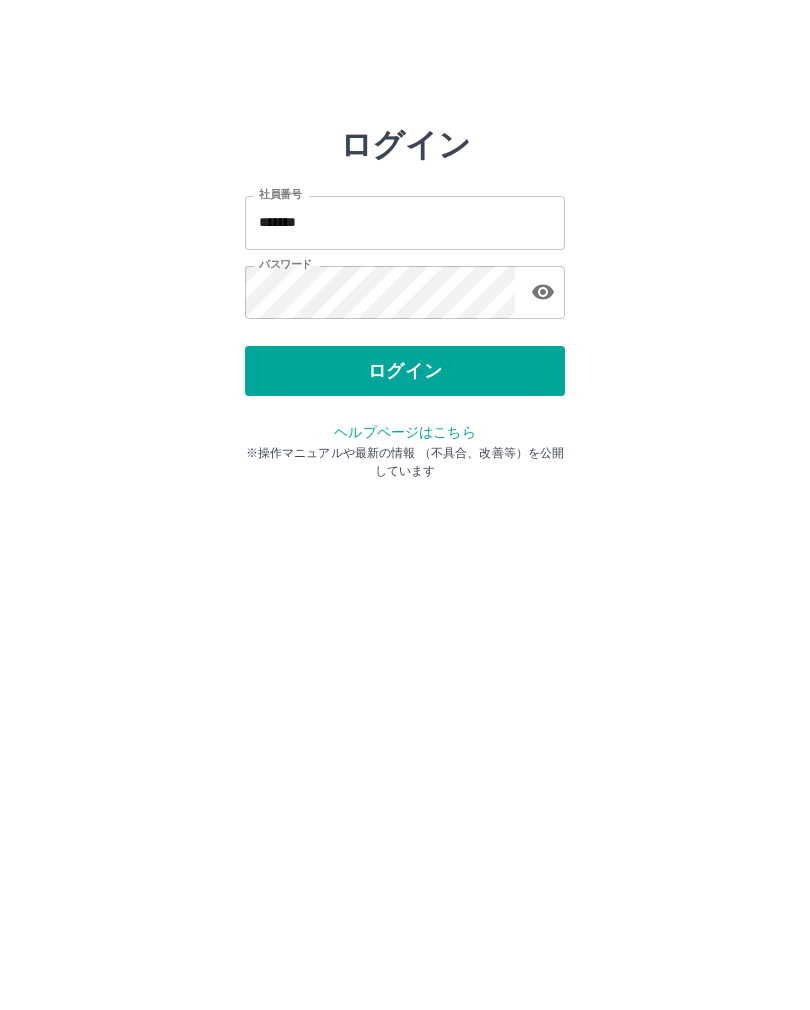 click on "ログイン" at bounding box center (405, 371) 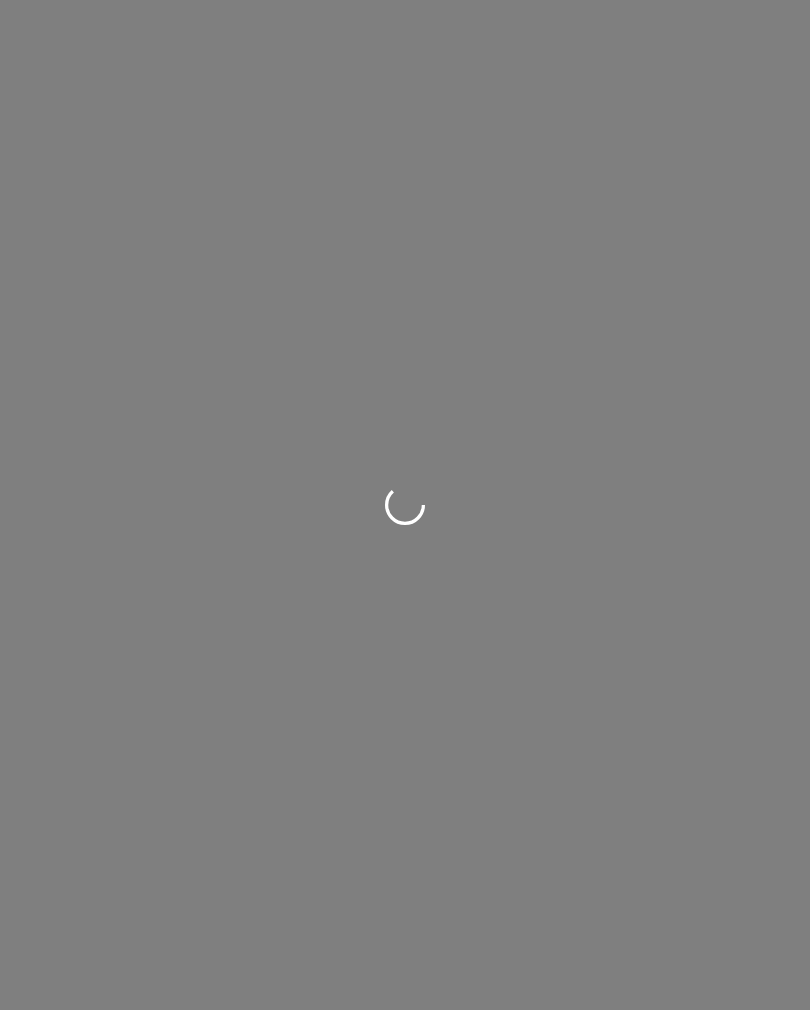 scroll, scrollTop: 0, scrollLeft: 0, axis: both 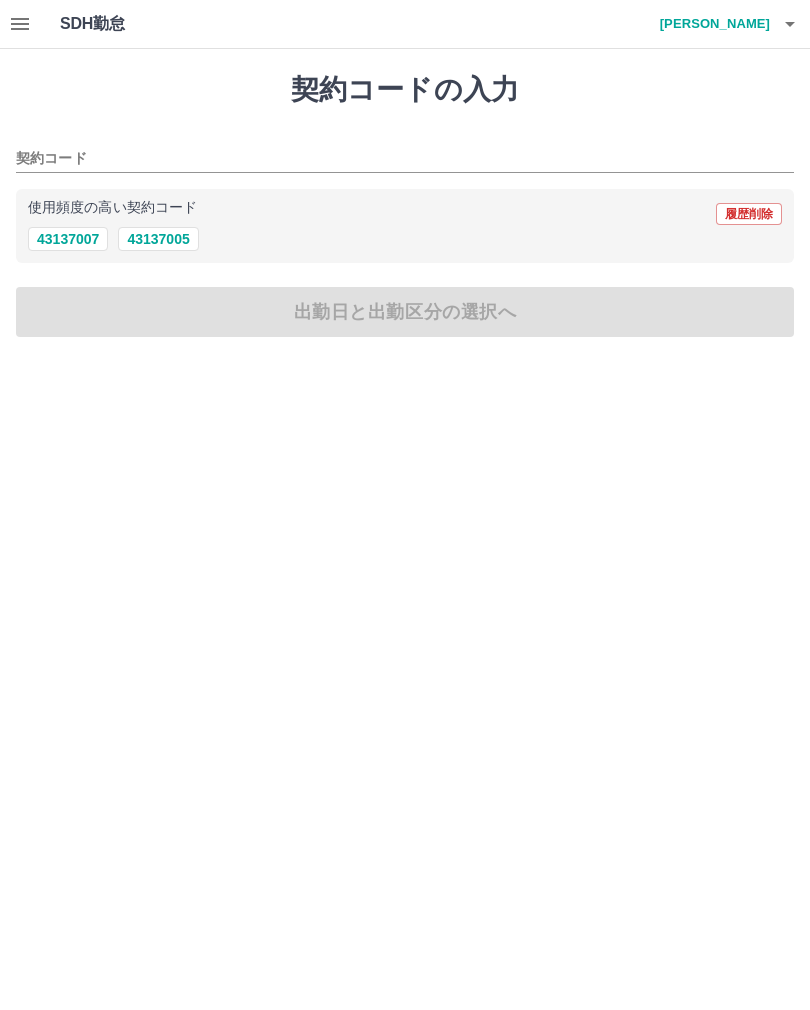 click on "43137005" at bounding box center (158, 239) 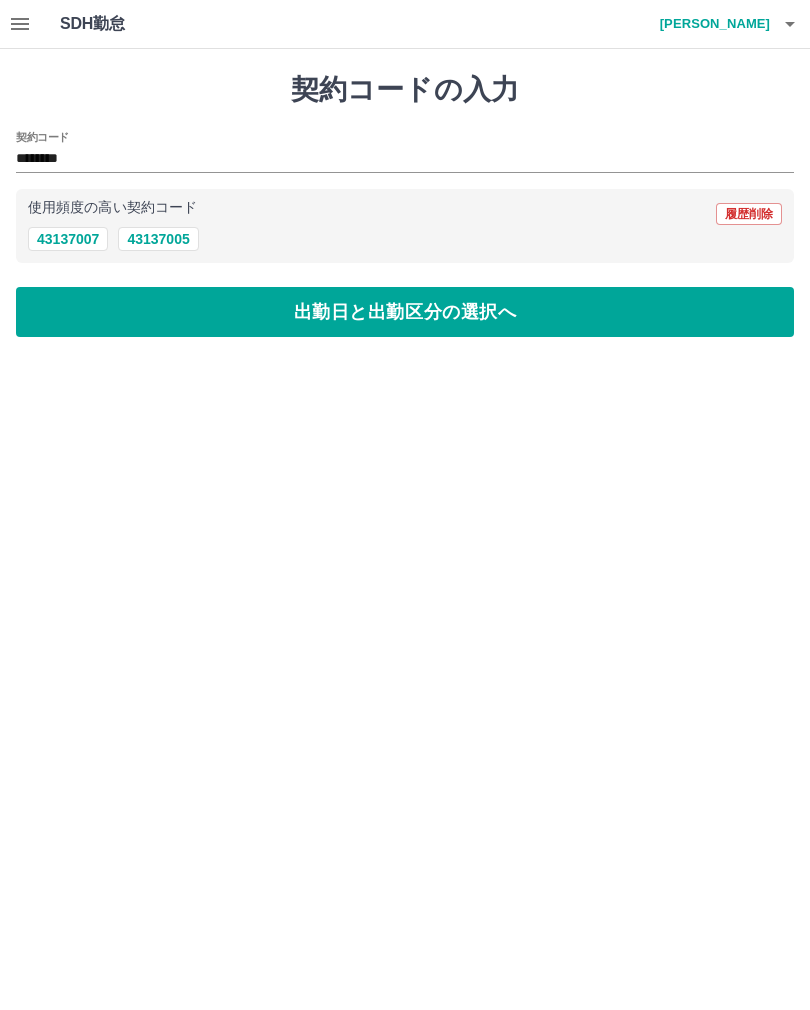 click on "出勤日と出勤区分の選択へ" at bounding box center [405, 312] 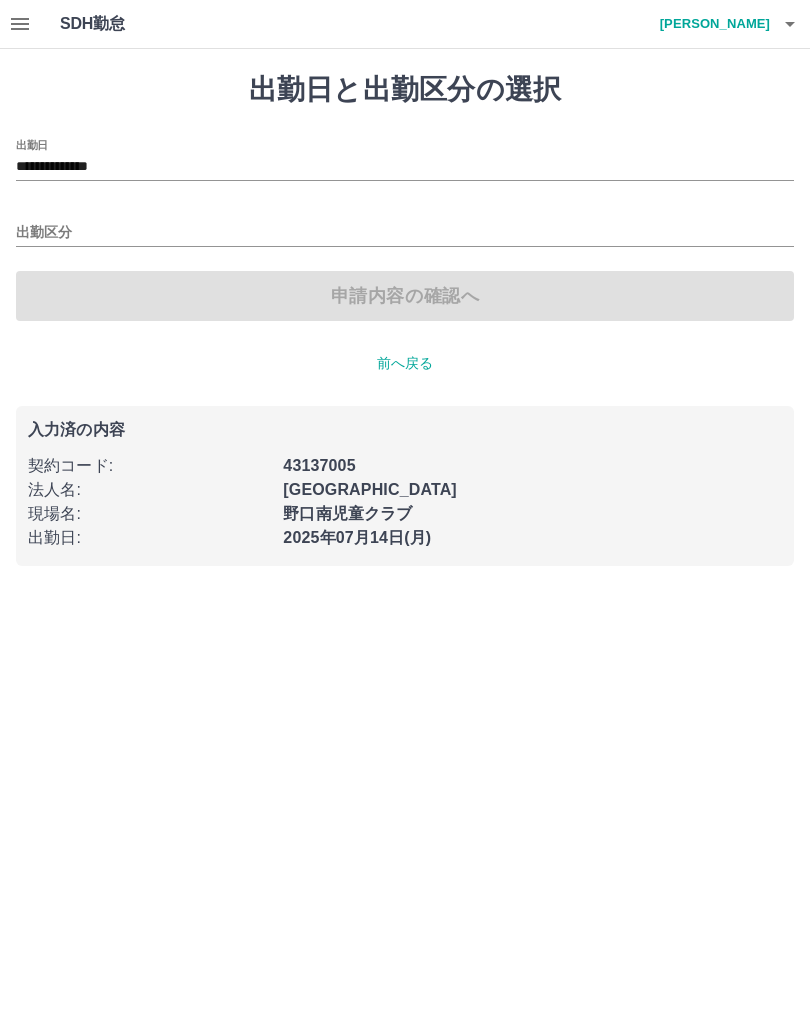 click on "出勤区分" at bounding box center [405, 233] 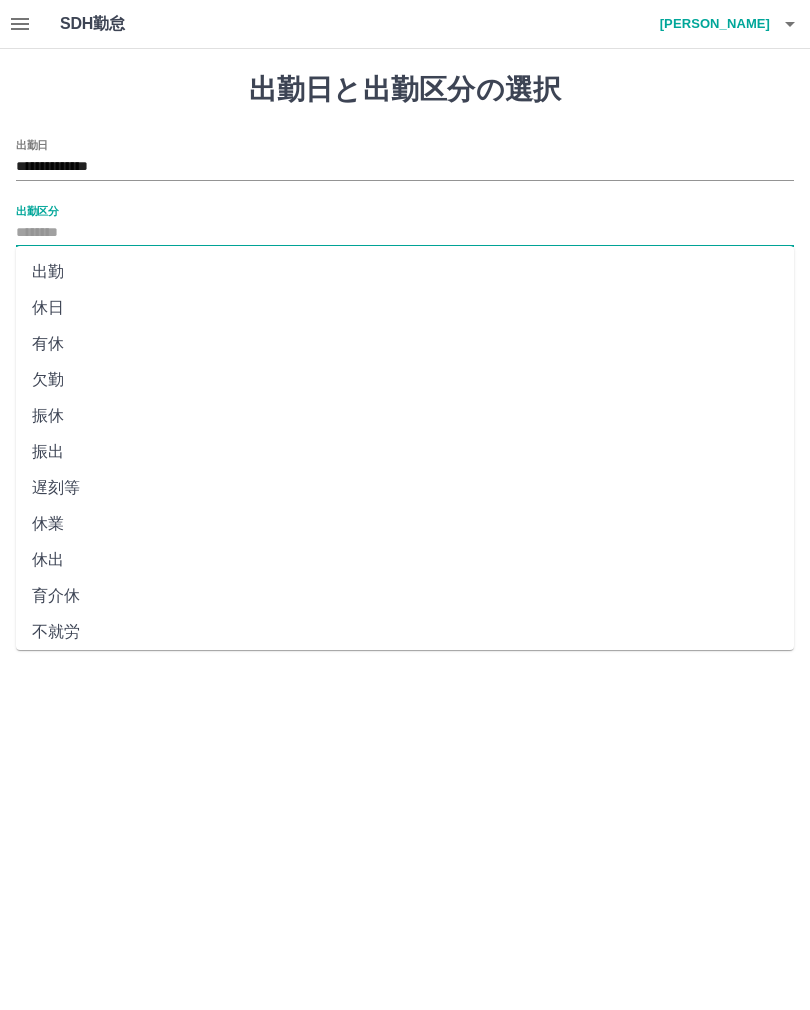 click on "出勤" at bounding box center [405, 272] 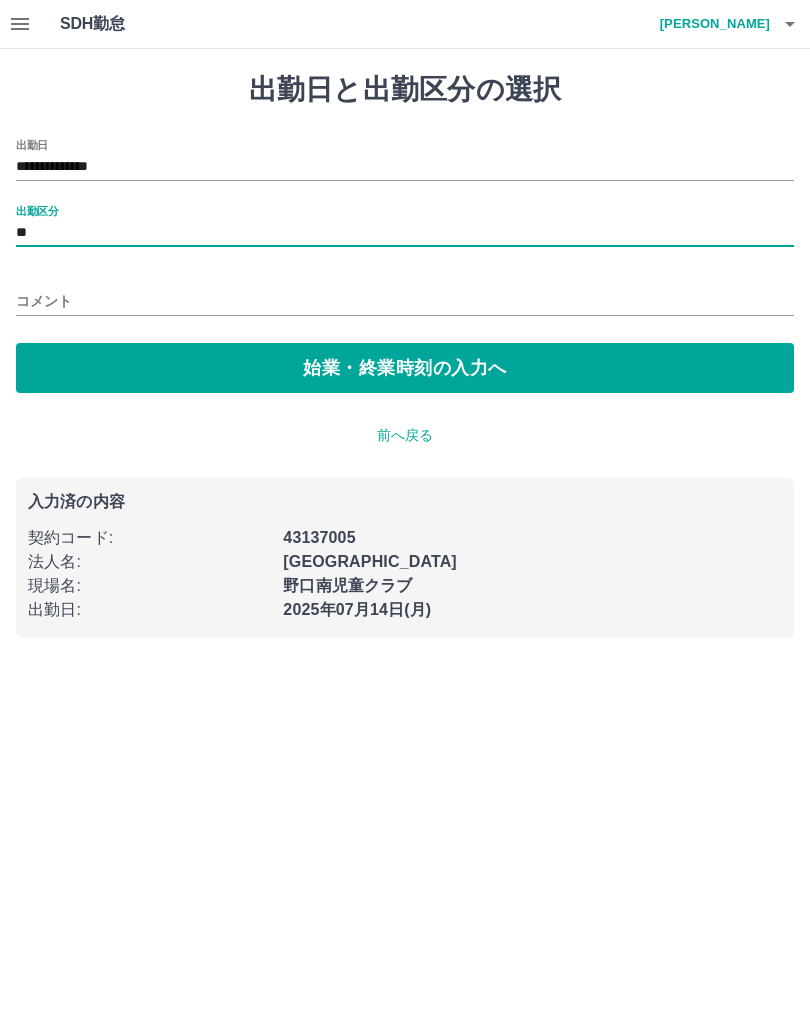 click on "始業・終業時刻の入力へ" at bounding box center [405, 368] 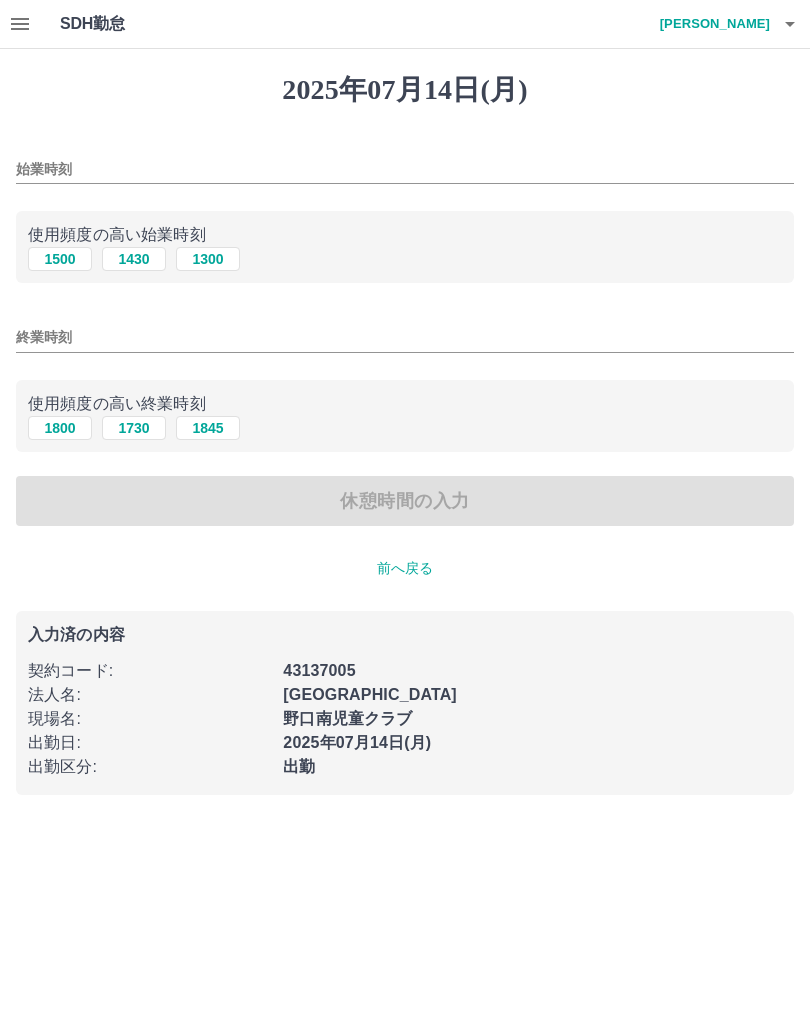 click on "1430" at bounding box center [134, 259] 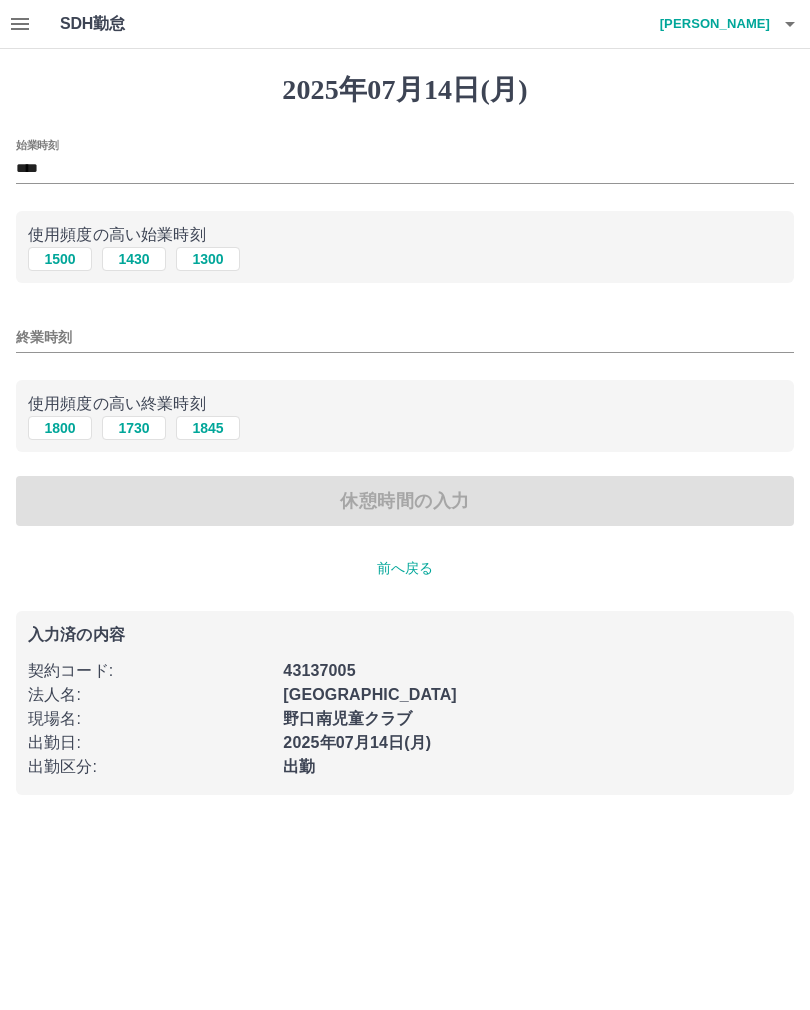 click on "1800" at bounding box center [60, 428] 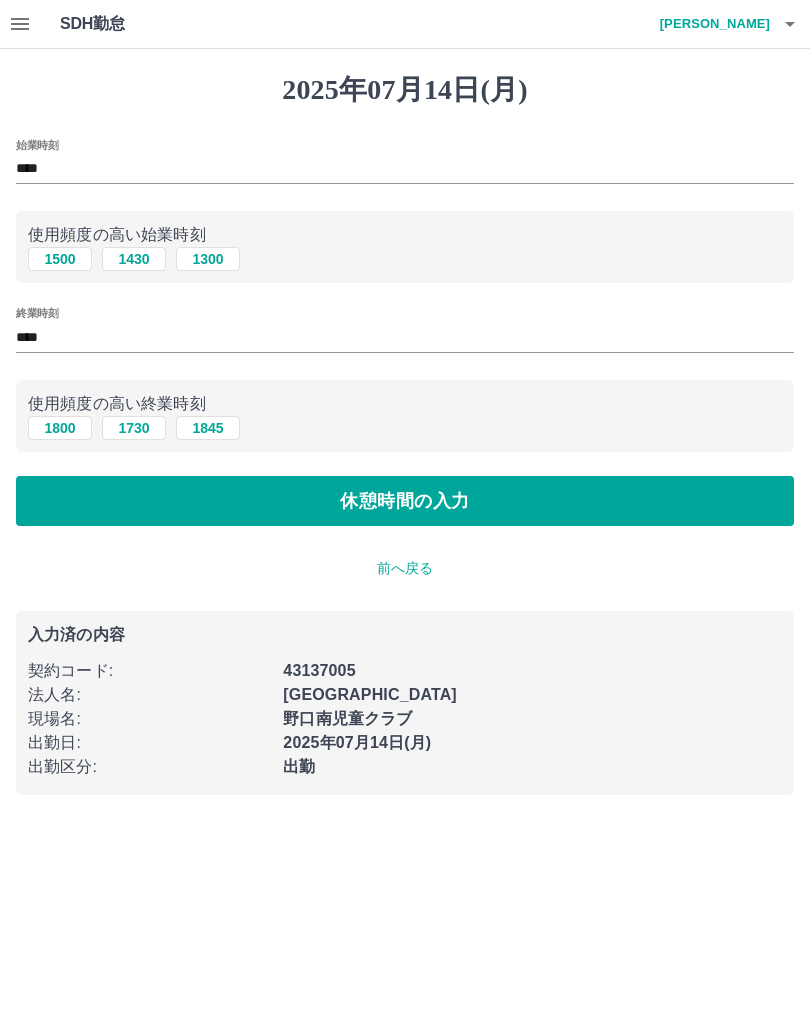 click on "休憩時間の入力" at bounding box center (405, 501) 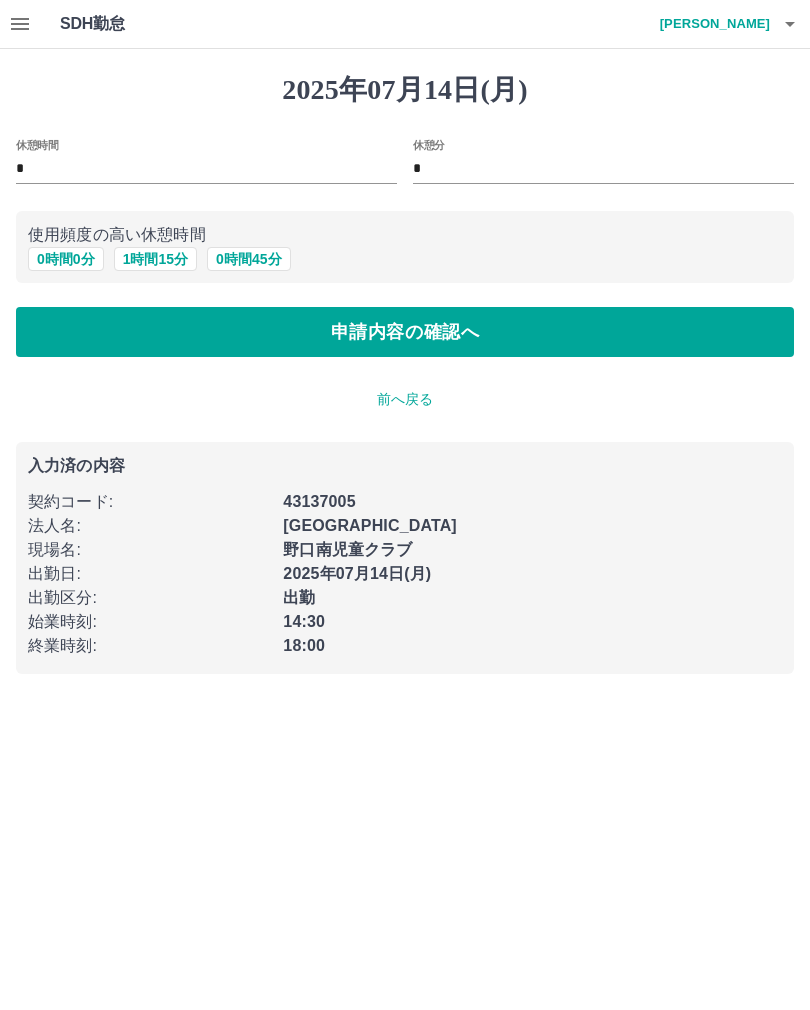 click on "申請内容の確認へ" at bounding box center [405, 332] 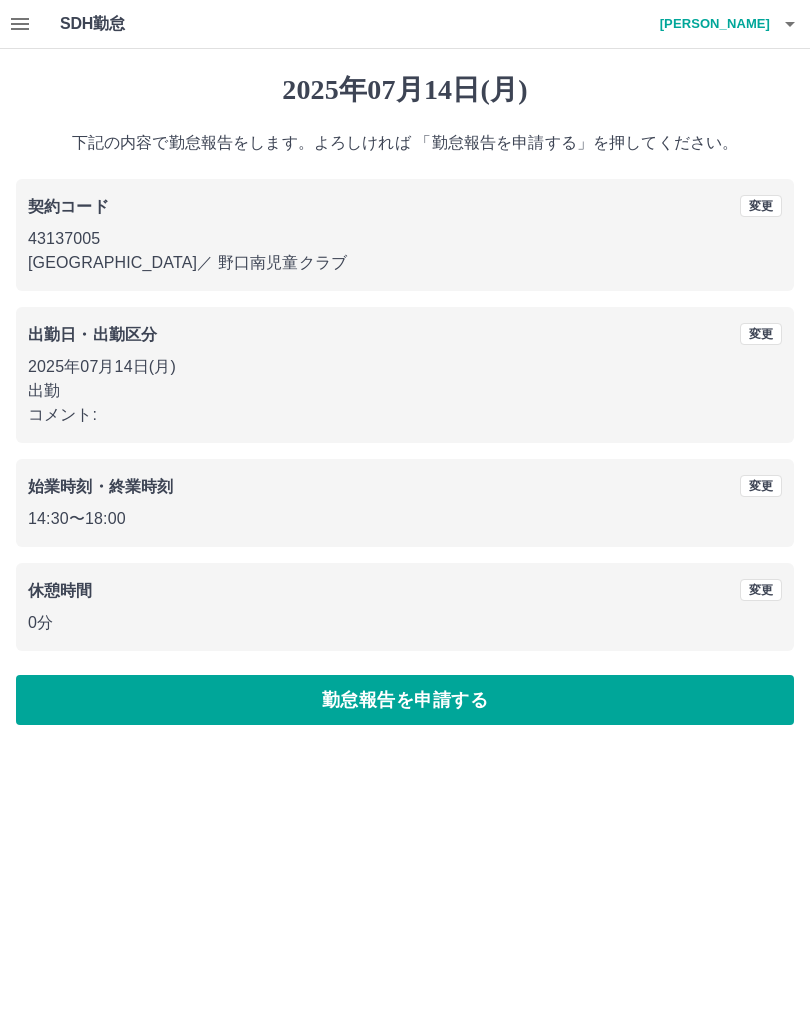 click on "変更" at bounding box center [761, 334] 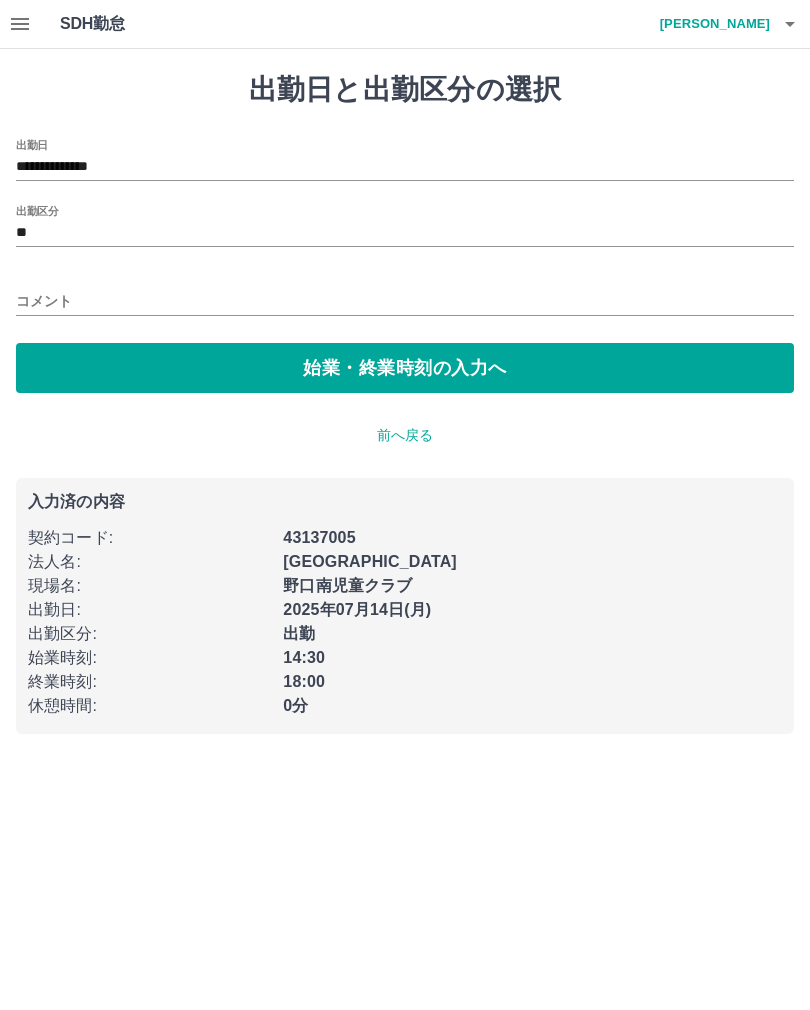 click on "コメント" at bounding box center [405, 301] 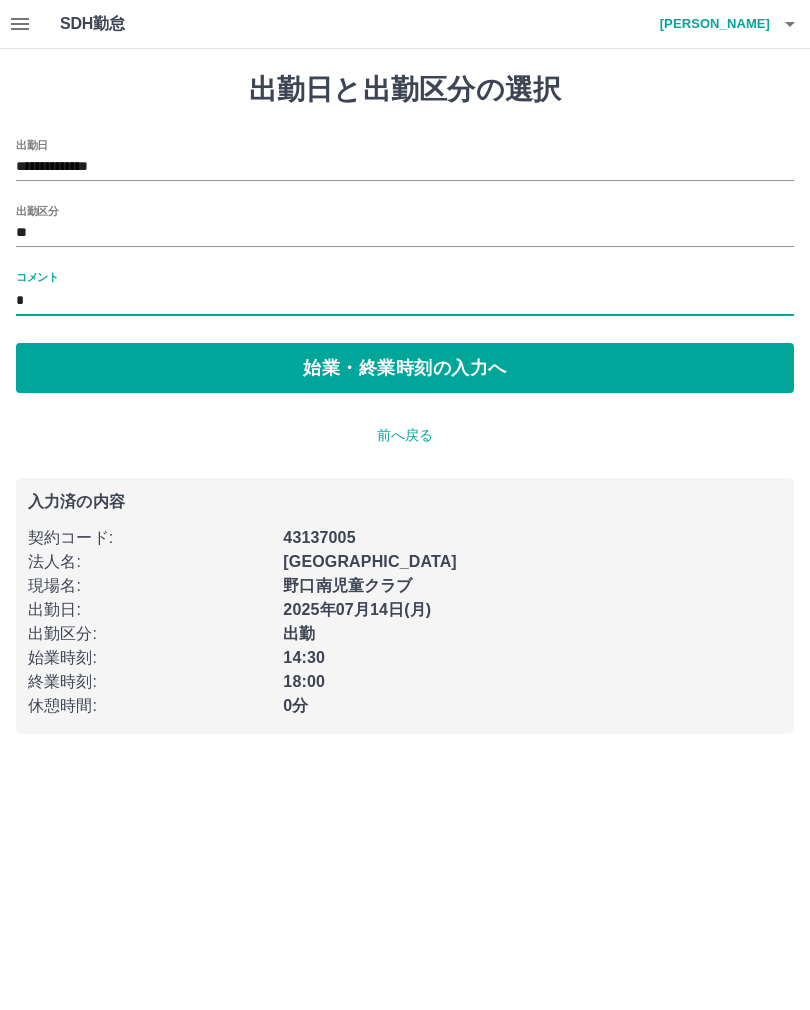type on "**" 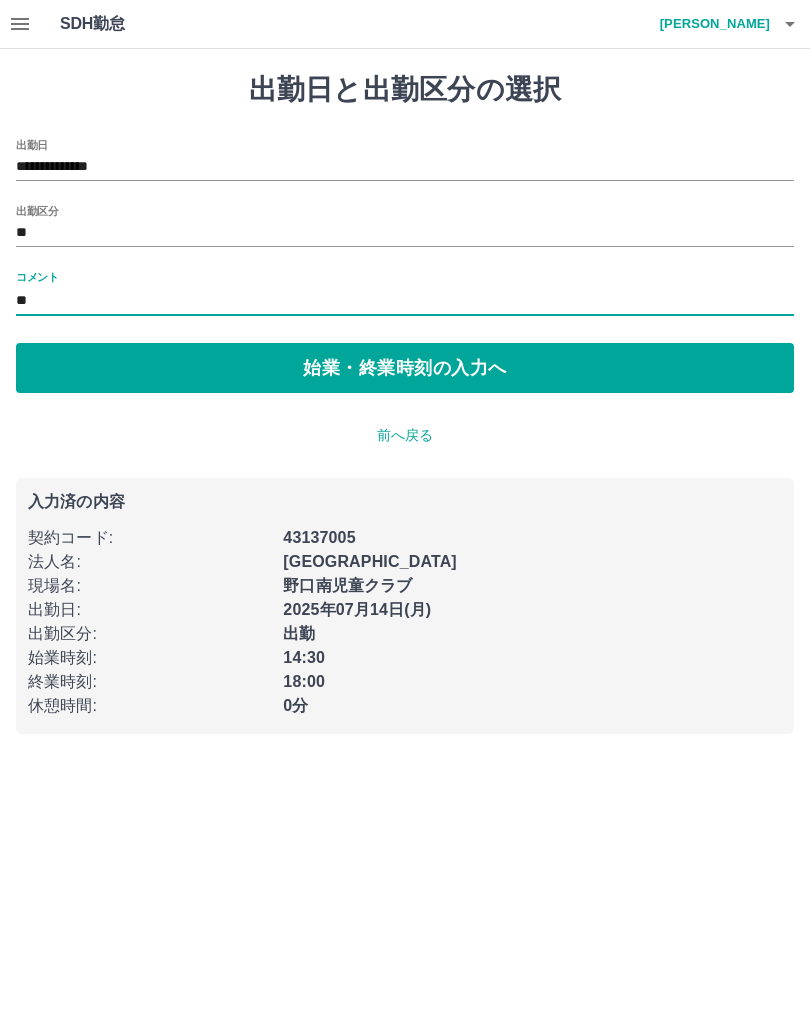 click on "始業・終業時刻の入力へ" at bounding box center [405, 368] 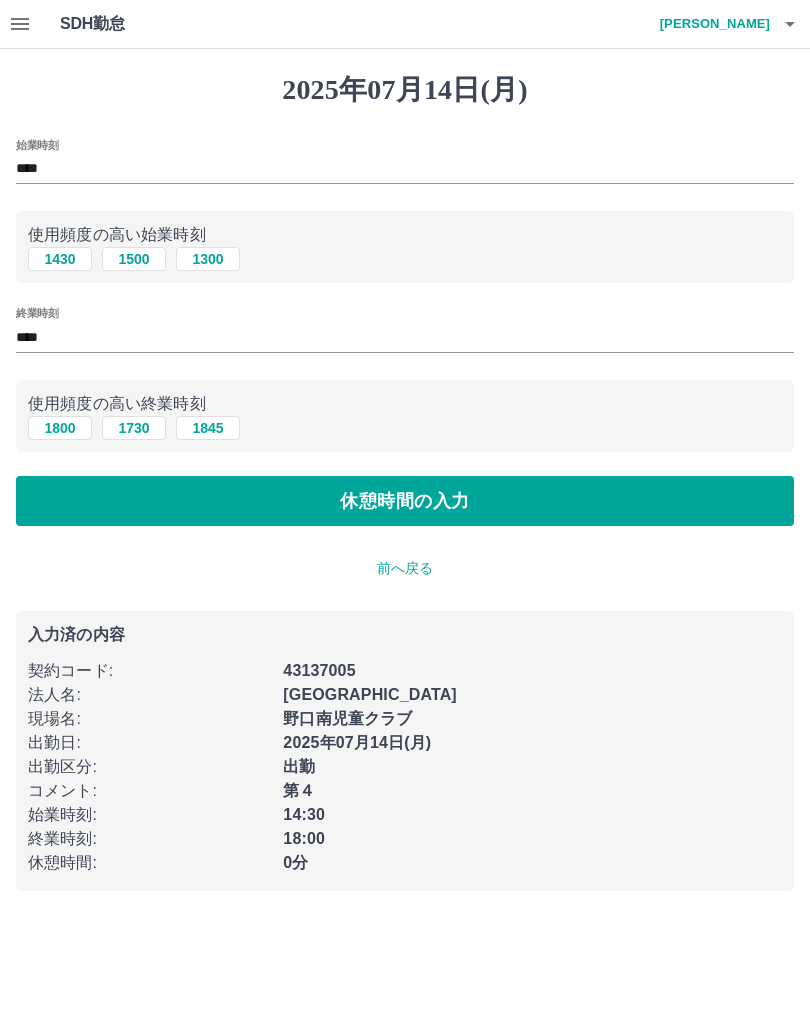 click on "休憩時間の入力" at bounding box center (405, 501) 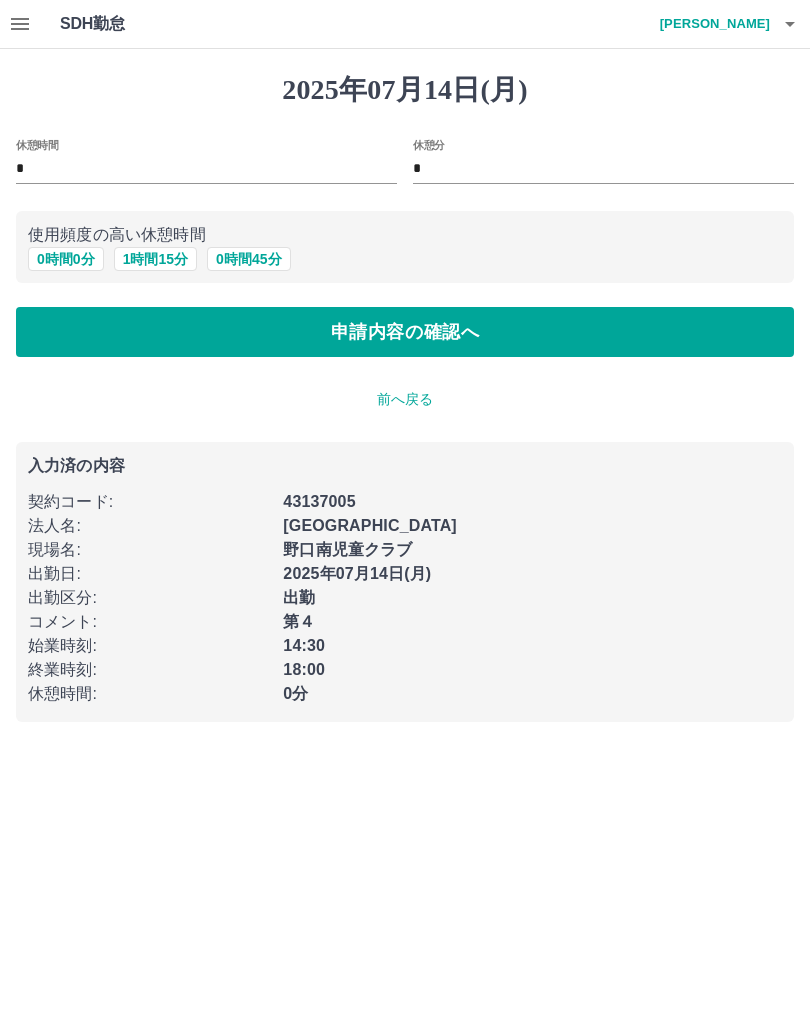 click on "申請内容の確認へ" at bounding box center [405, 332] 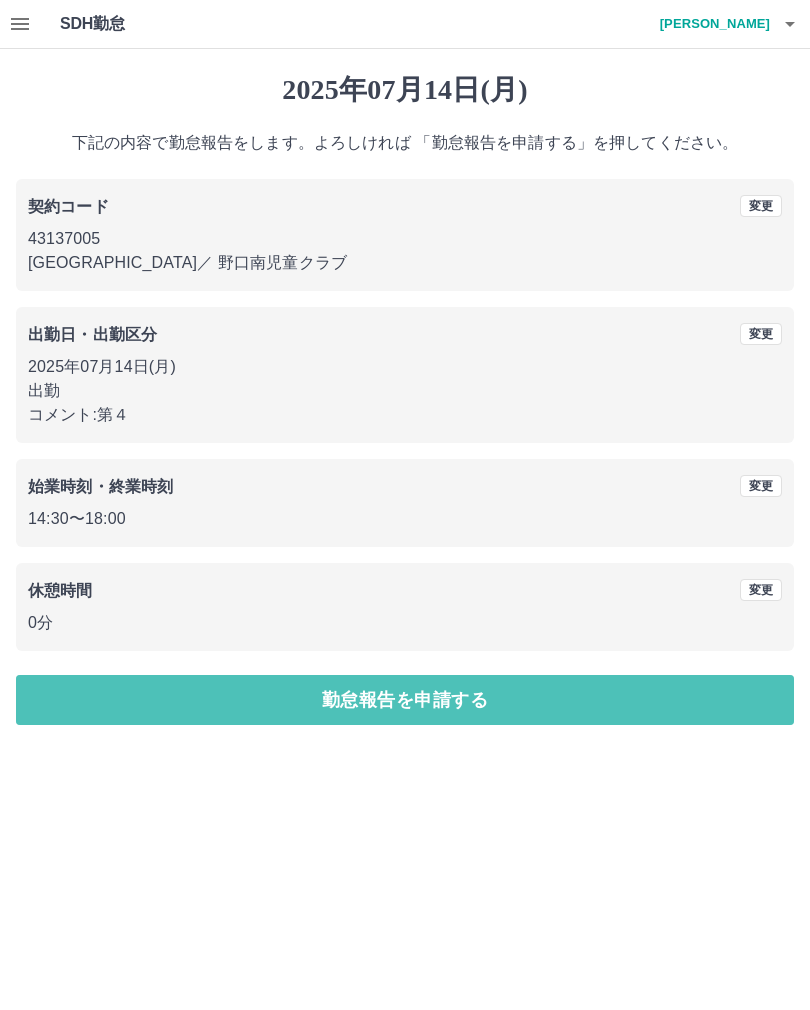 click on "勤怠報告を申請する" at bounding box center (405, 700) 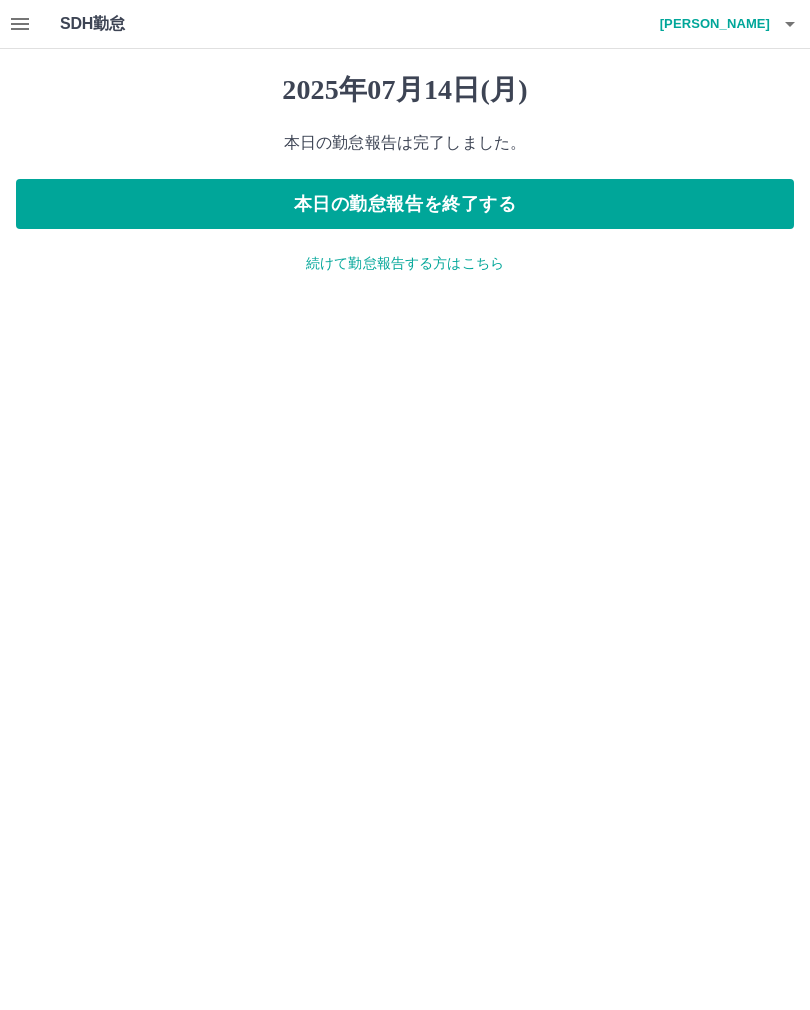 click on "本日の勤怠報告を終了する" at bounding box center [405, 204] 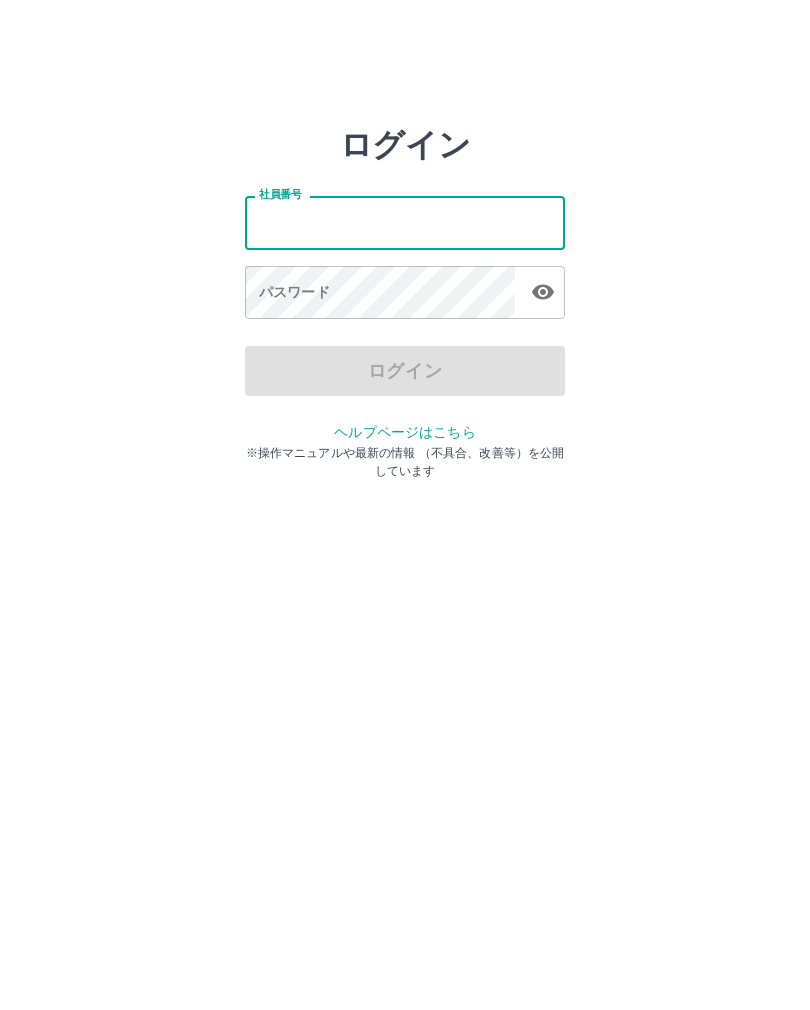 scroll, scrollTop: 0, scrollLeft: 0, axis: both 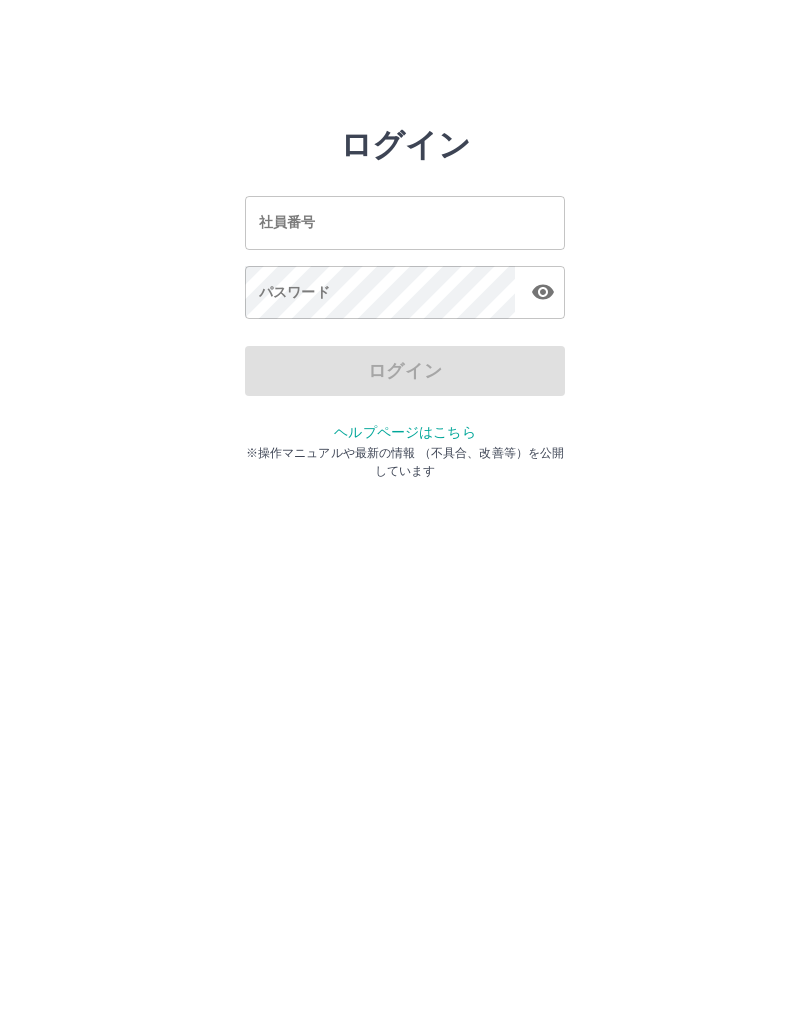 click on "ログイン 社員番号 社員番号 パスワード パスワード ログイン ヘルプページはこちら ※操作マニュアルや最新の情報 （不具合、改善等）を公開しています" at bounding box center [405, 223] 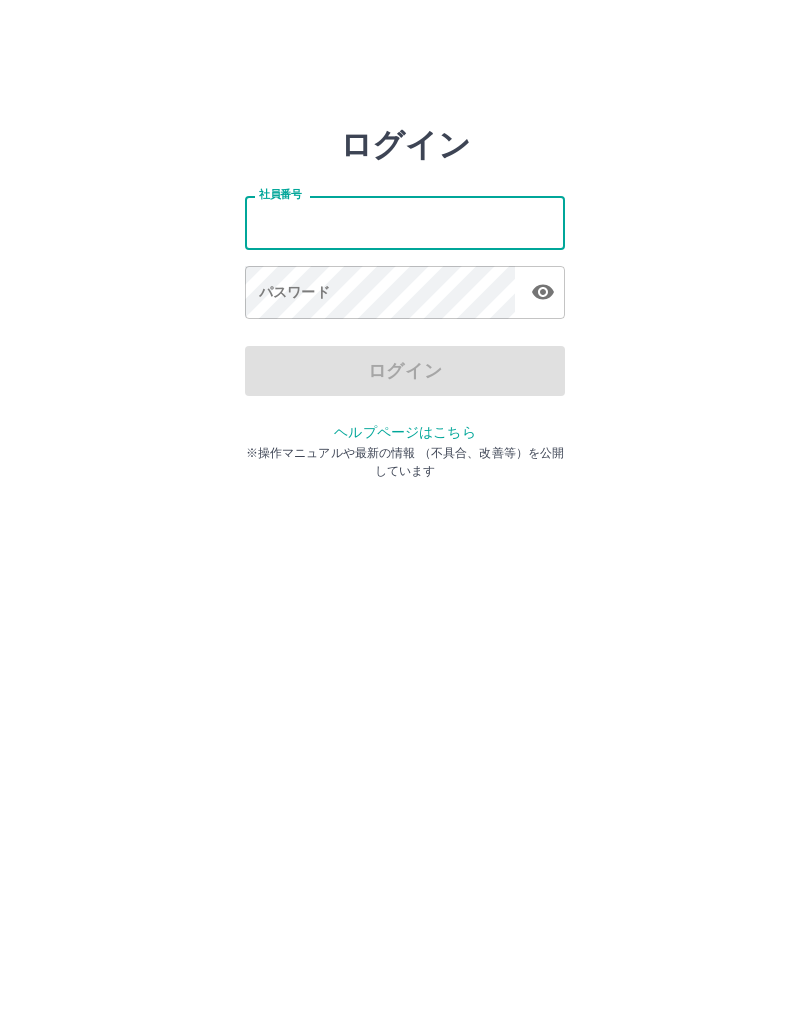scroll, scrollTop: 0, scrollLeft: 0, axis: both 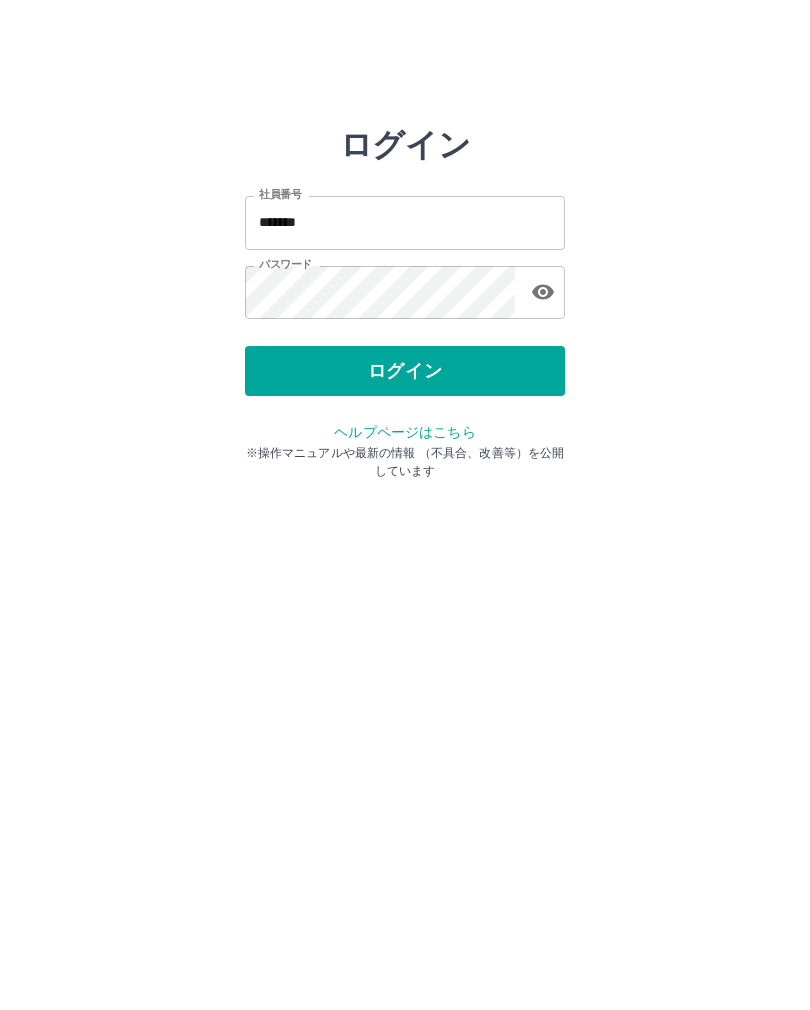 click on "ログイン" at bounding box center (405, 371) 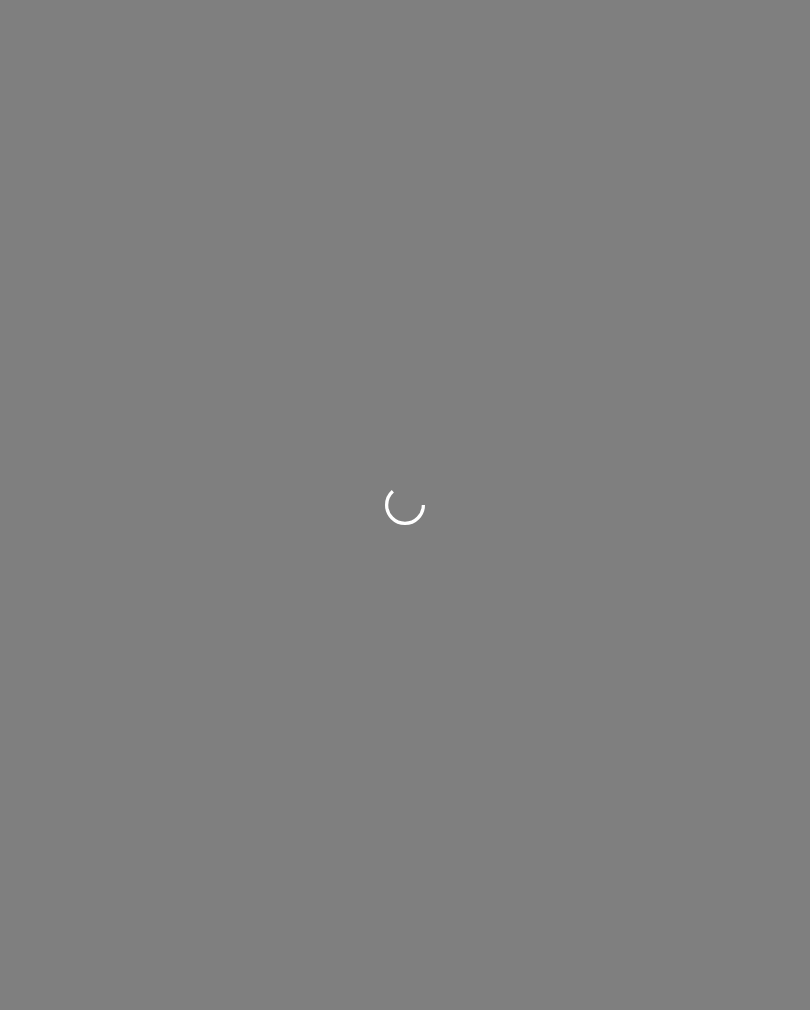 scroll, scrollTop: 0, scrollLeft: 0, axis: both 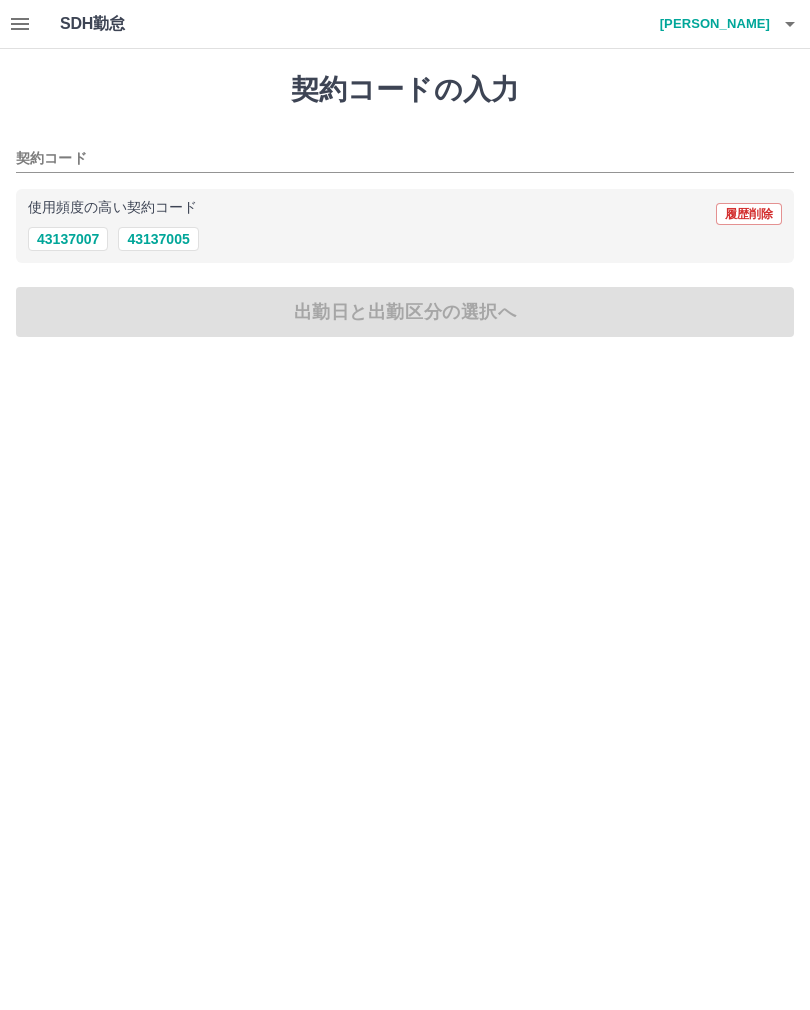 click on "43137005" at bounding box center (158, 239) 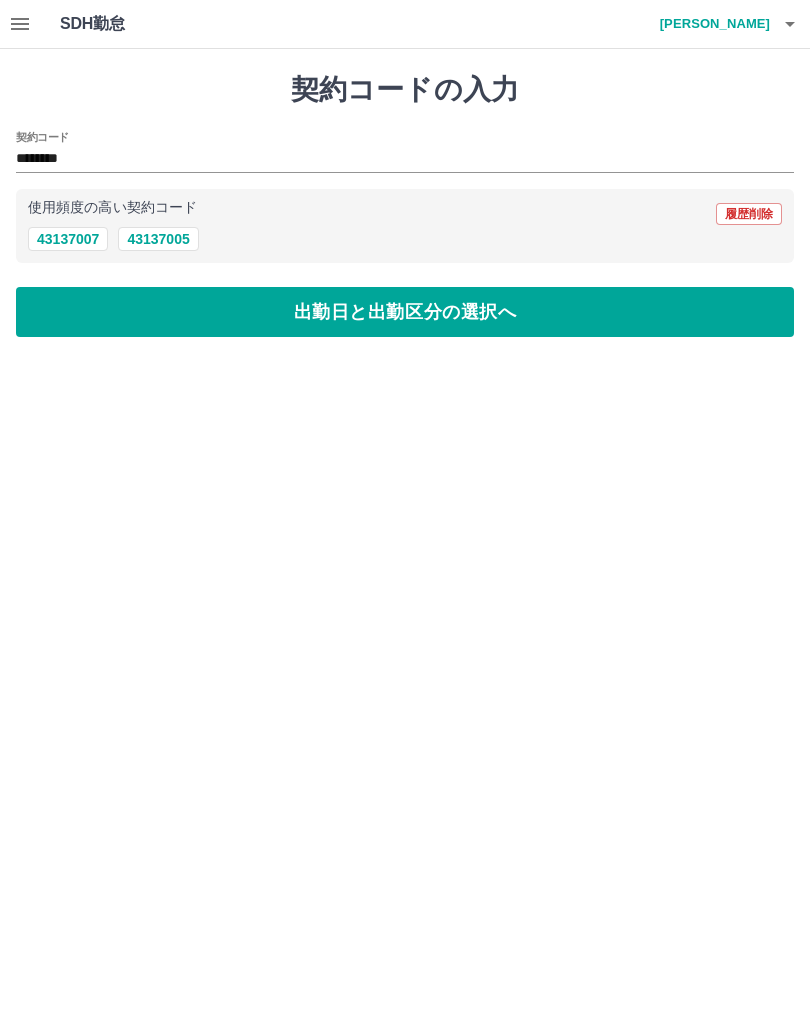 click on "出勤日と出勤区分の選択へ" at bounding box center [405, 312] 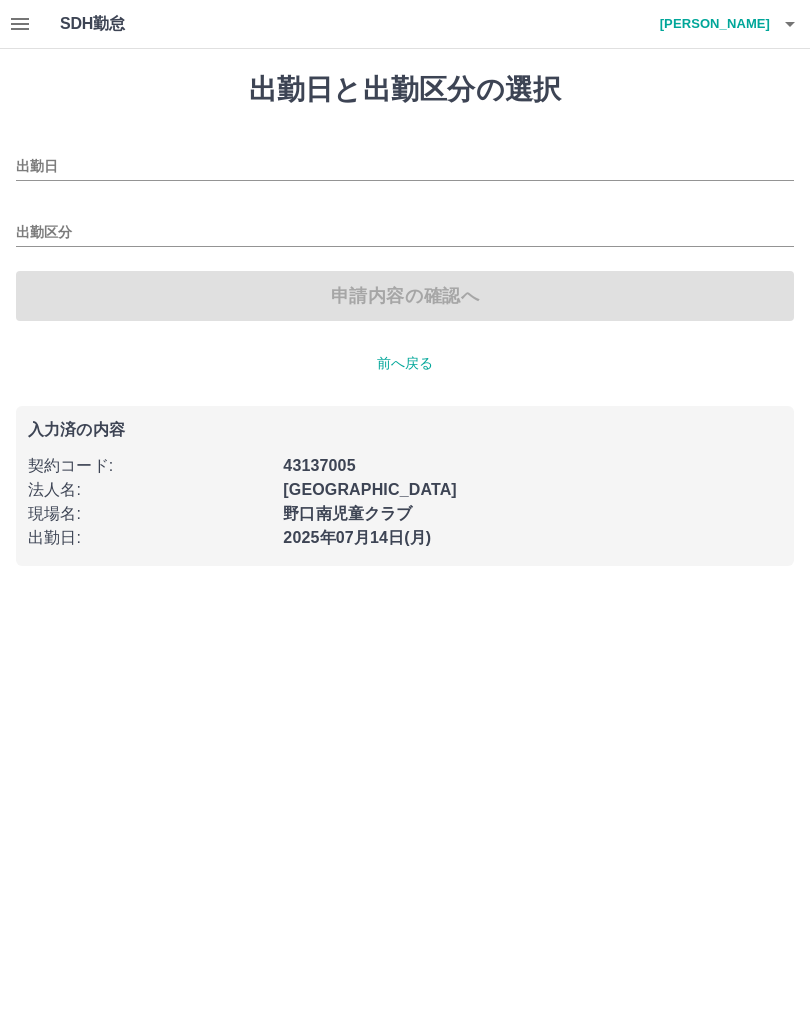 type on "**********" 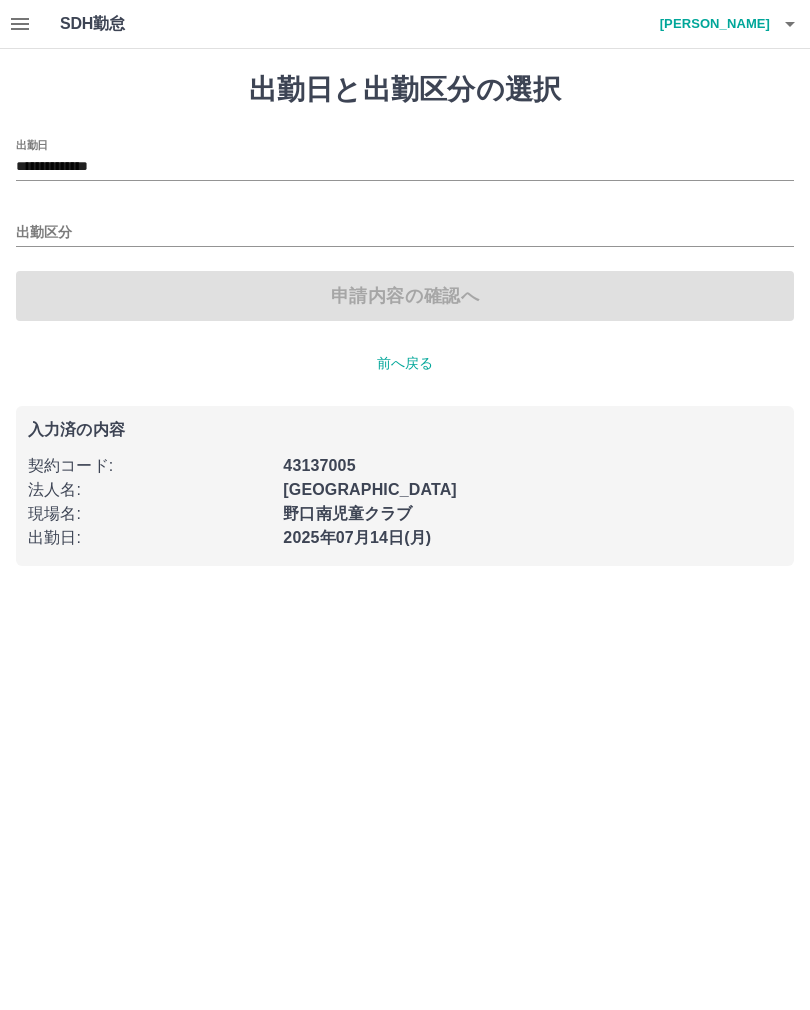 click on "出勤区分" at bounding box center [405, 233] 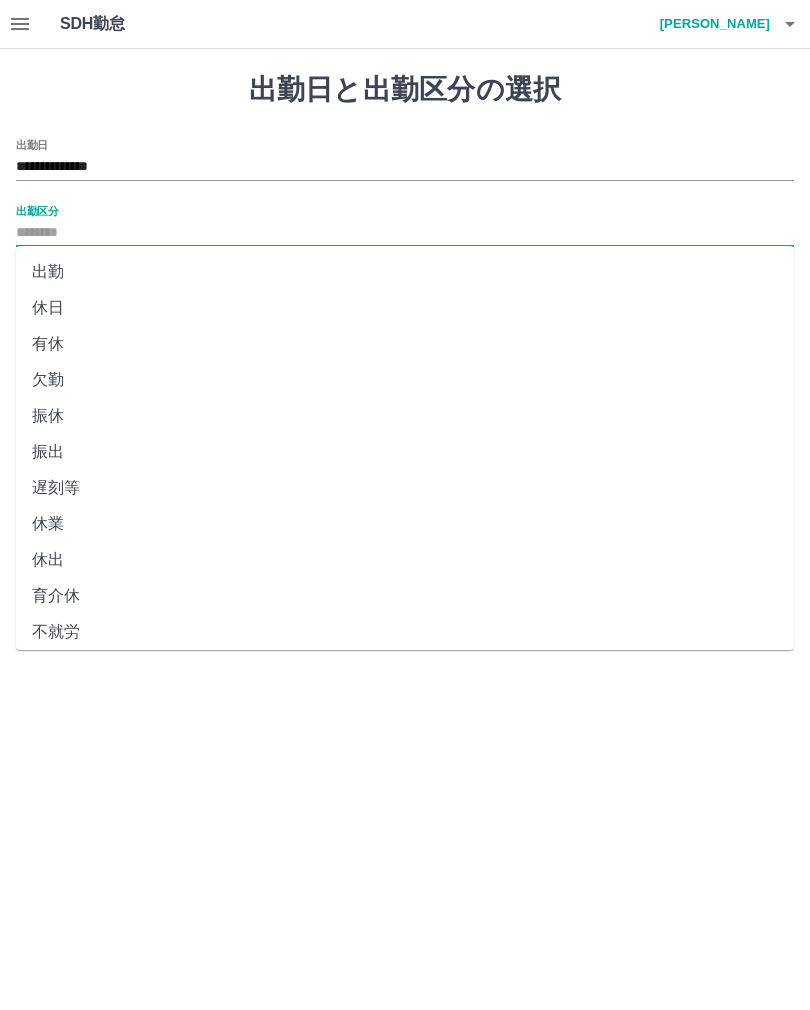 click on "出勤" at bounding box center [405, 272] 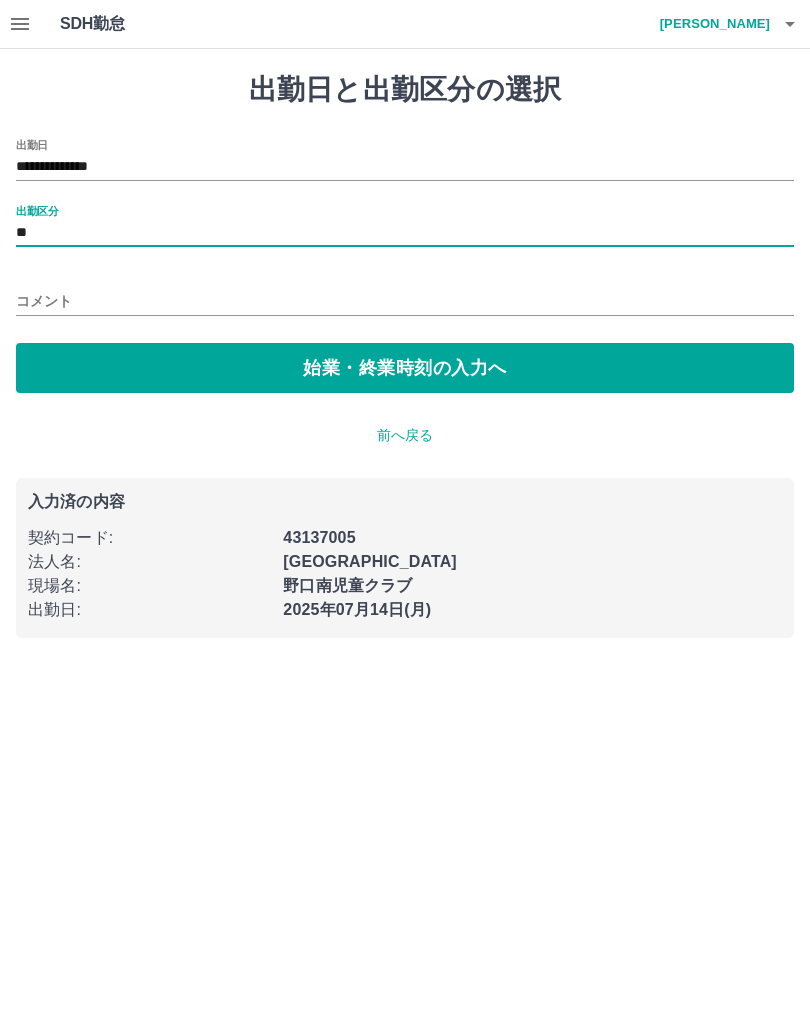 click on "始業・終業時刻の入力へ" at bounding box center [405, 368] 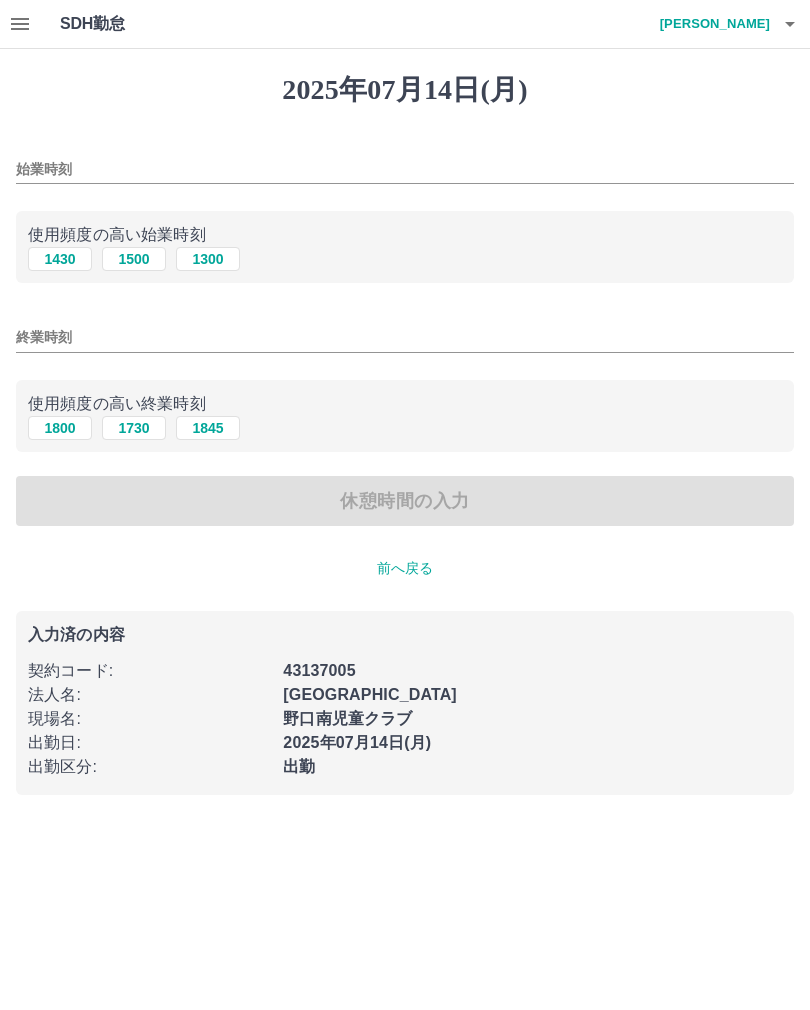 click on "1430" at bounding box center [60, 259] 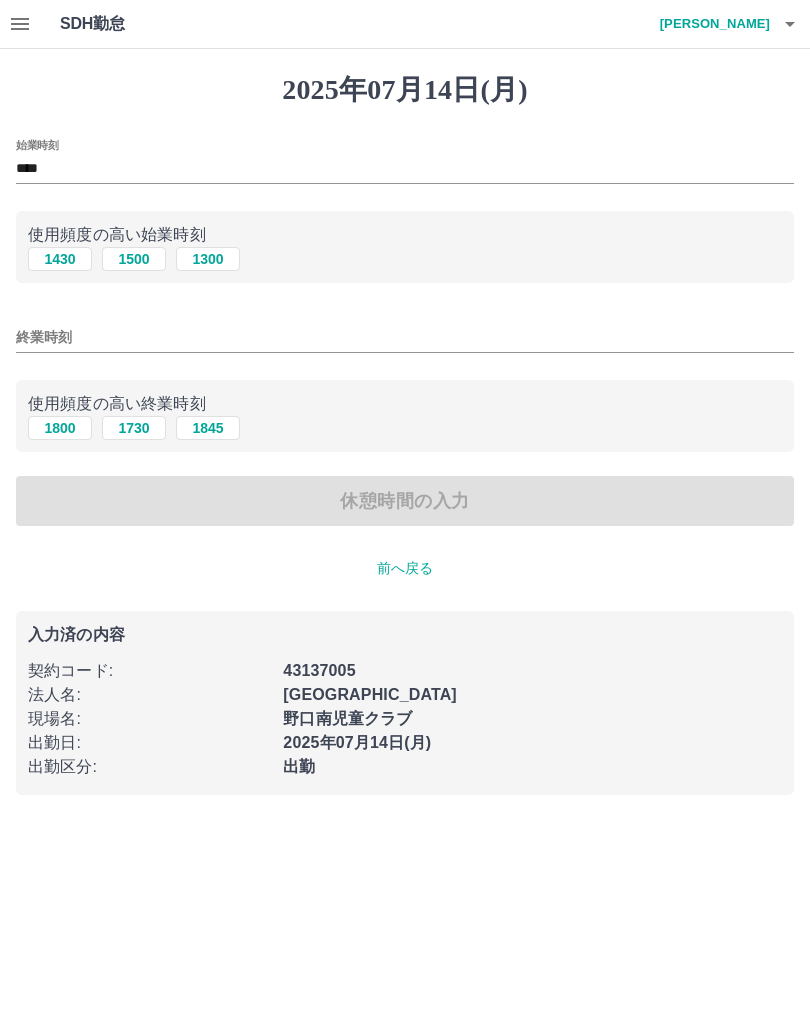 click on "終業時刻" at bounding box center [405, 337] 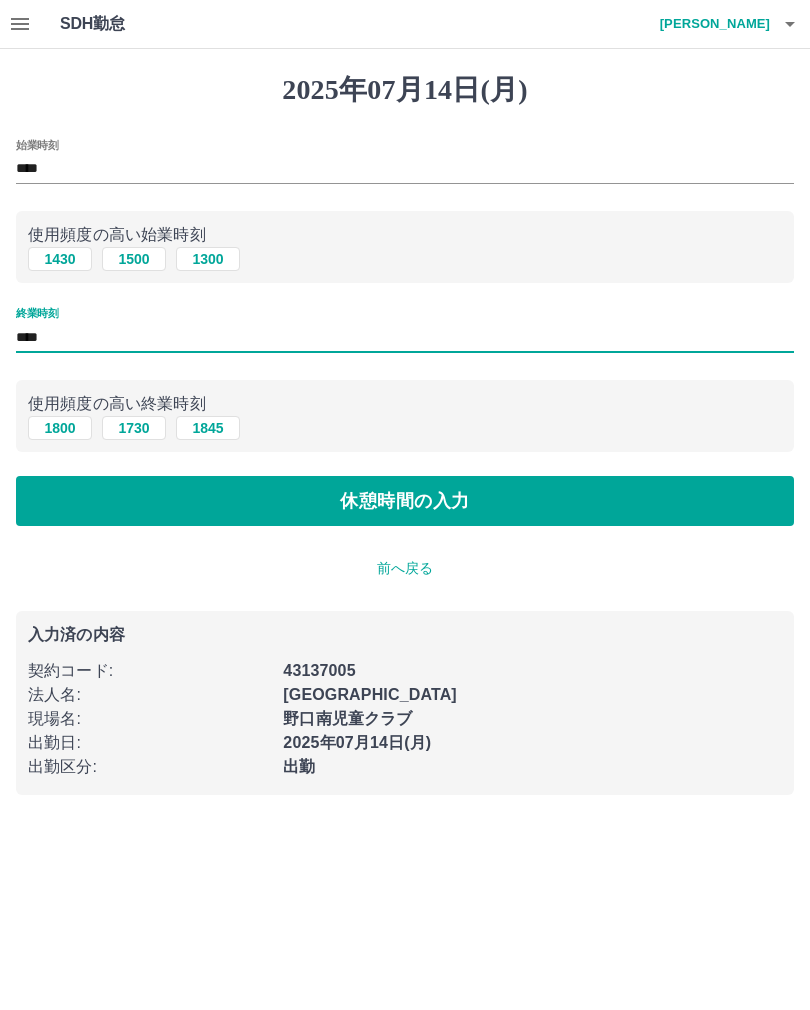 type on "****" 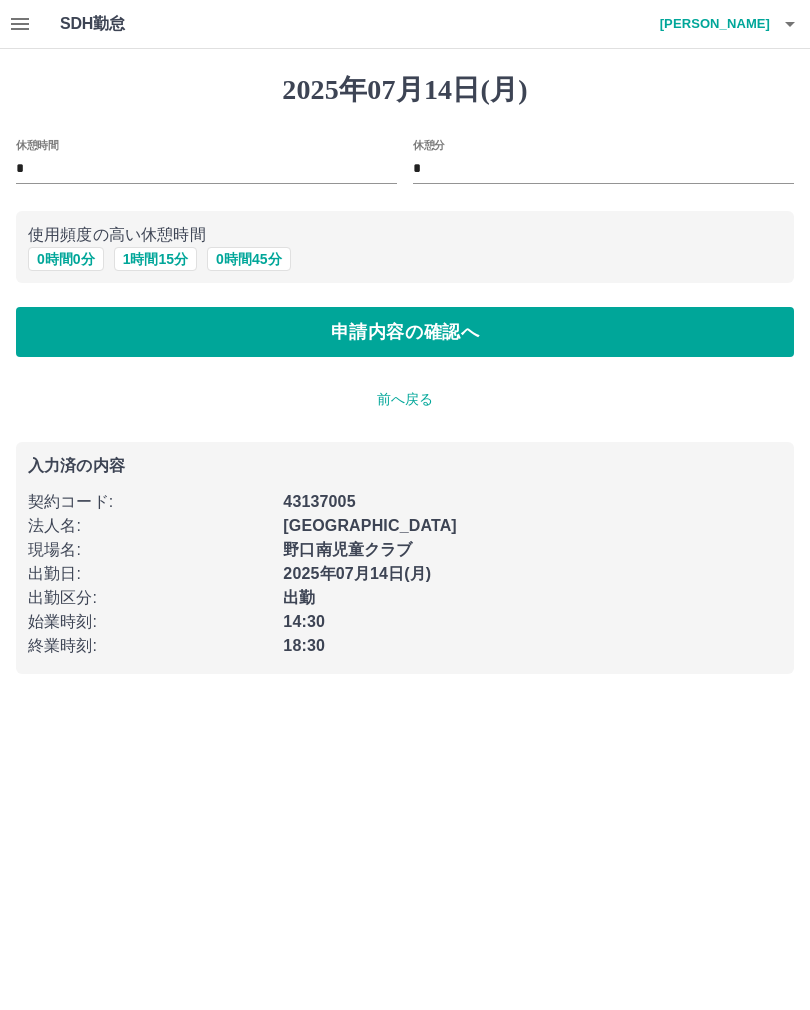 click on "申請内容の確認へ" at bounding box center [405, 332] 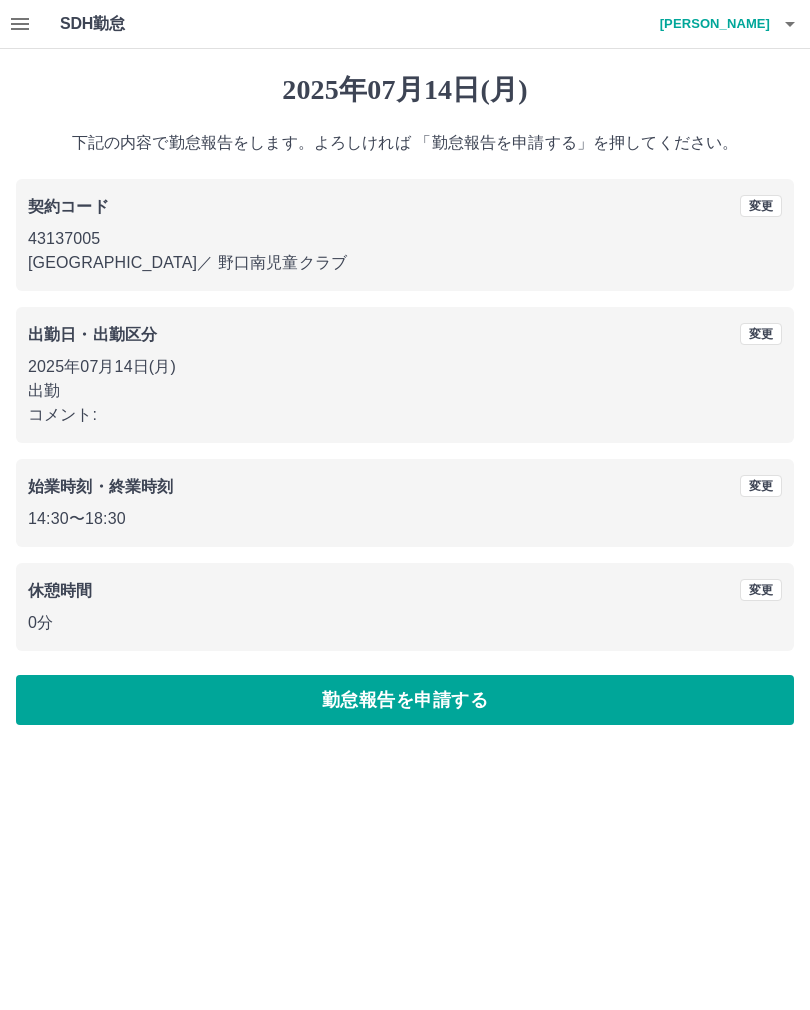 click on "勤怠報告を申請する" at bounding box center (405, 700) 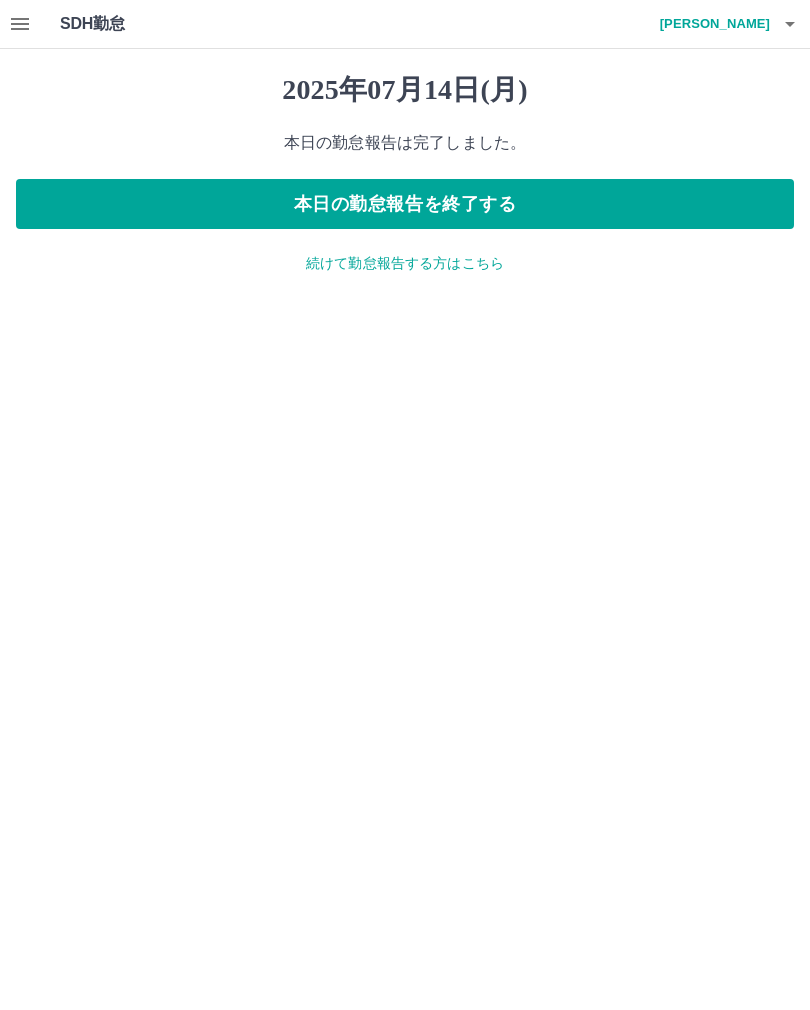 click on "本日の勤怠報告を終了する" at bounding box center (405, 204) 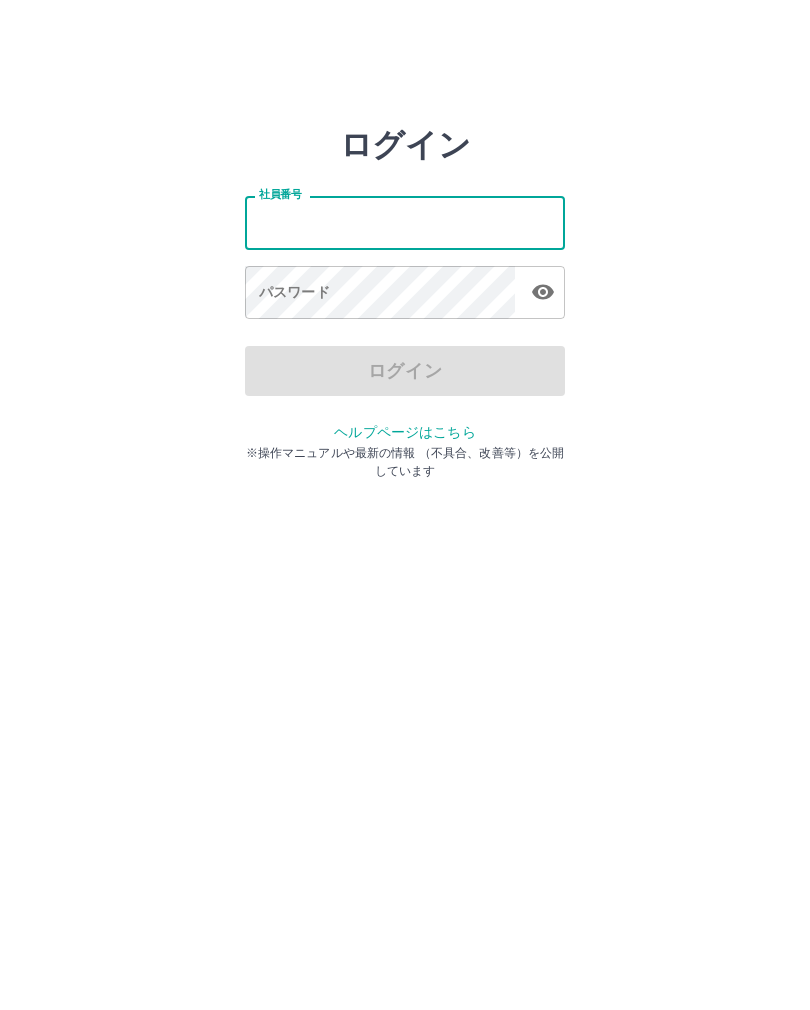 scroll, scrollTop: 0, scrollLeft: 0, axis: both 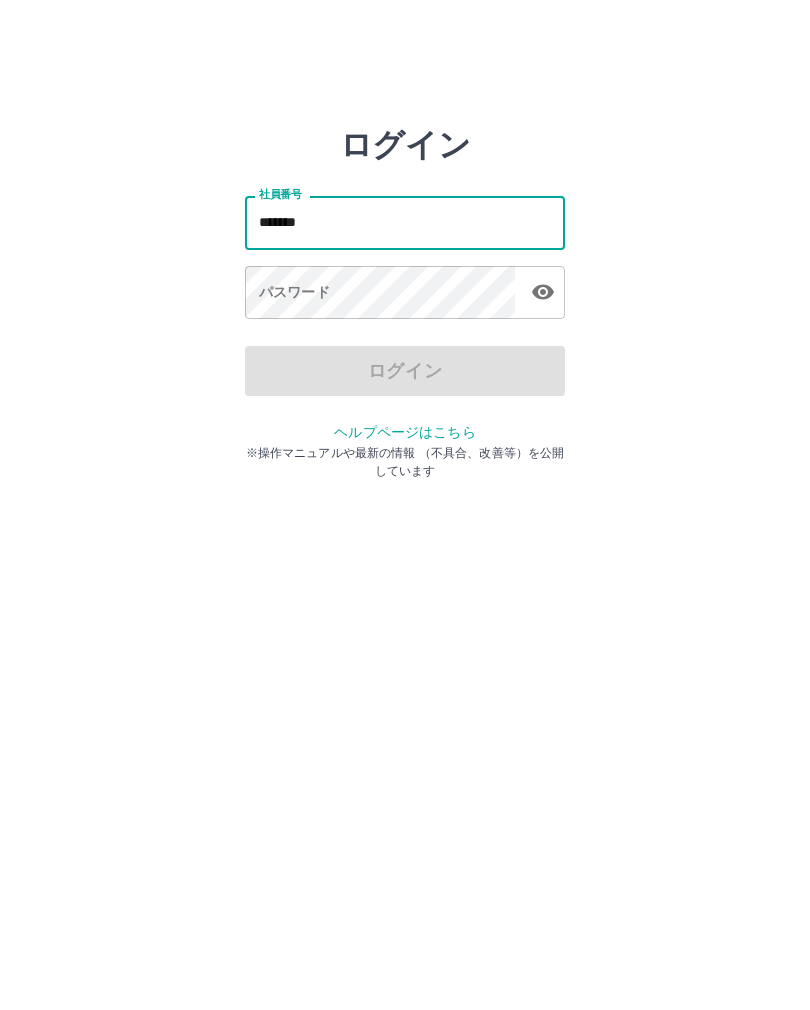 type on "*******" 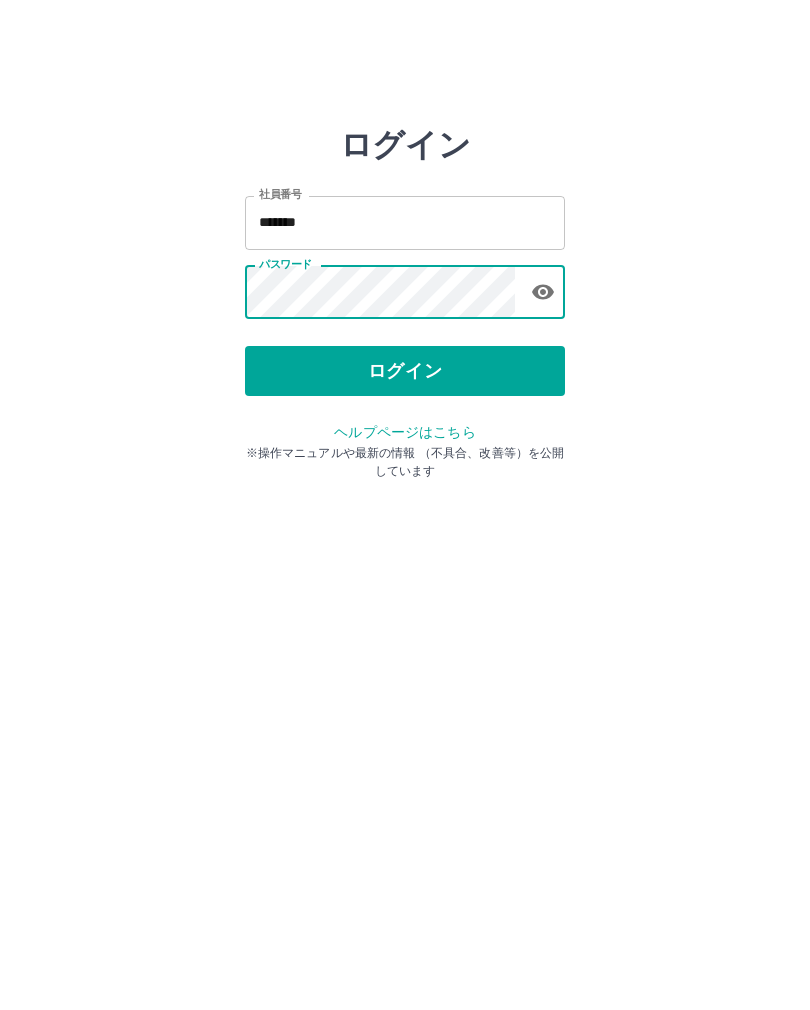 click on "ログイン" at bounding box center (405, 371) 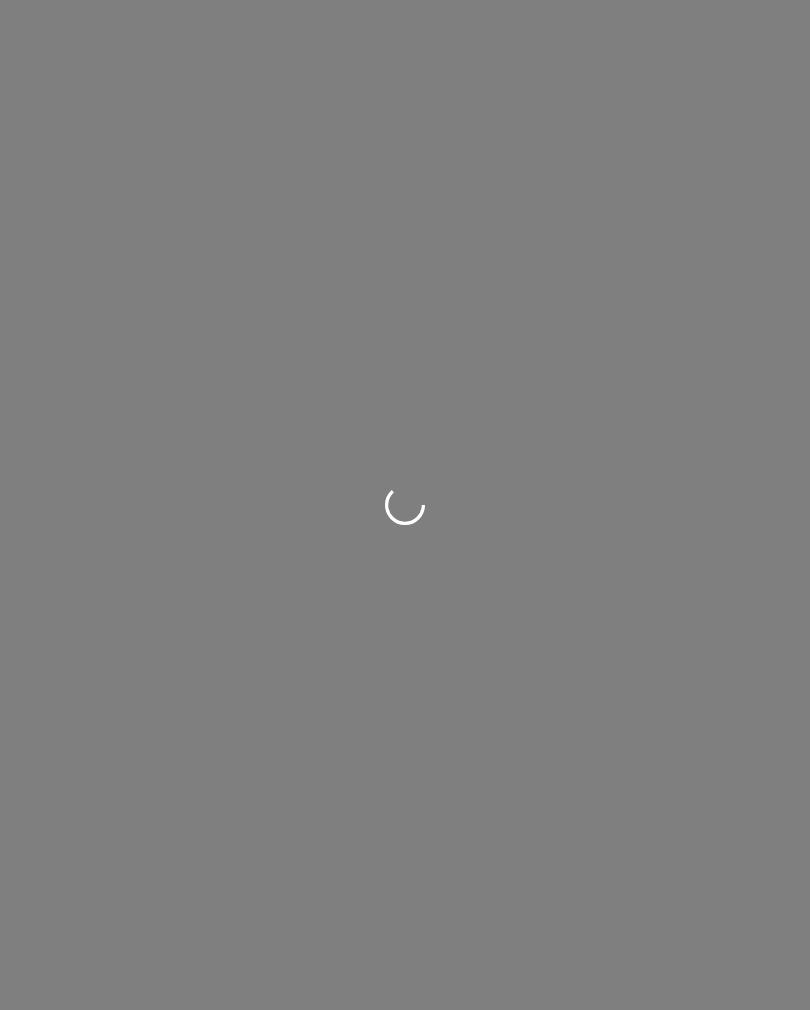 scroll, scrollTop: 0, scrollLeft: 0, axis: both 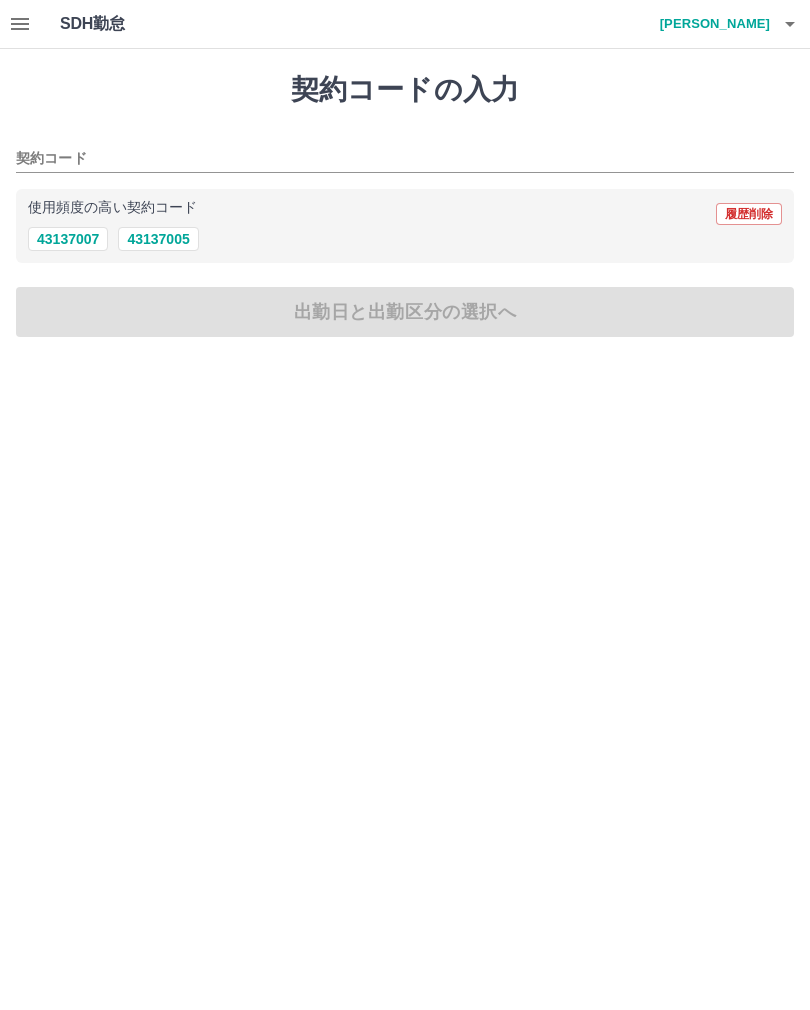 click on "43137005" at bounding box center (158, 239) 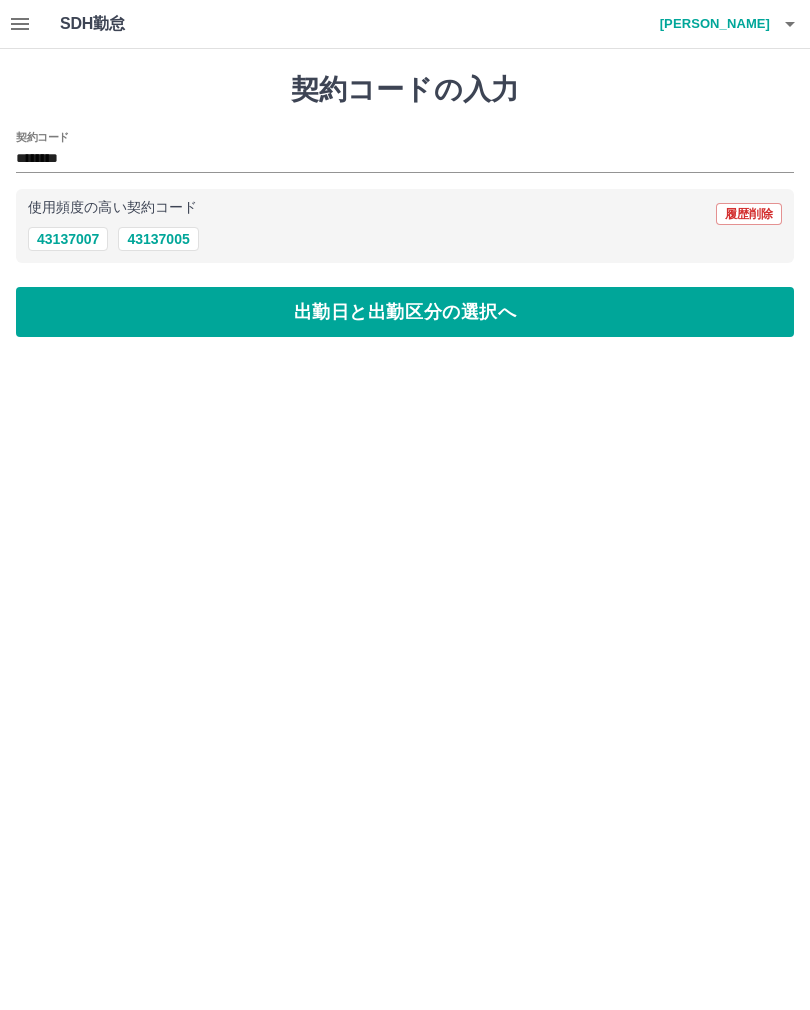 click on "出勤日と出勤区分の選択へ" at bounding box center (405, 312) 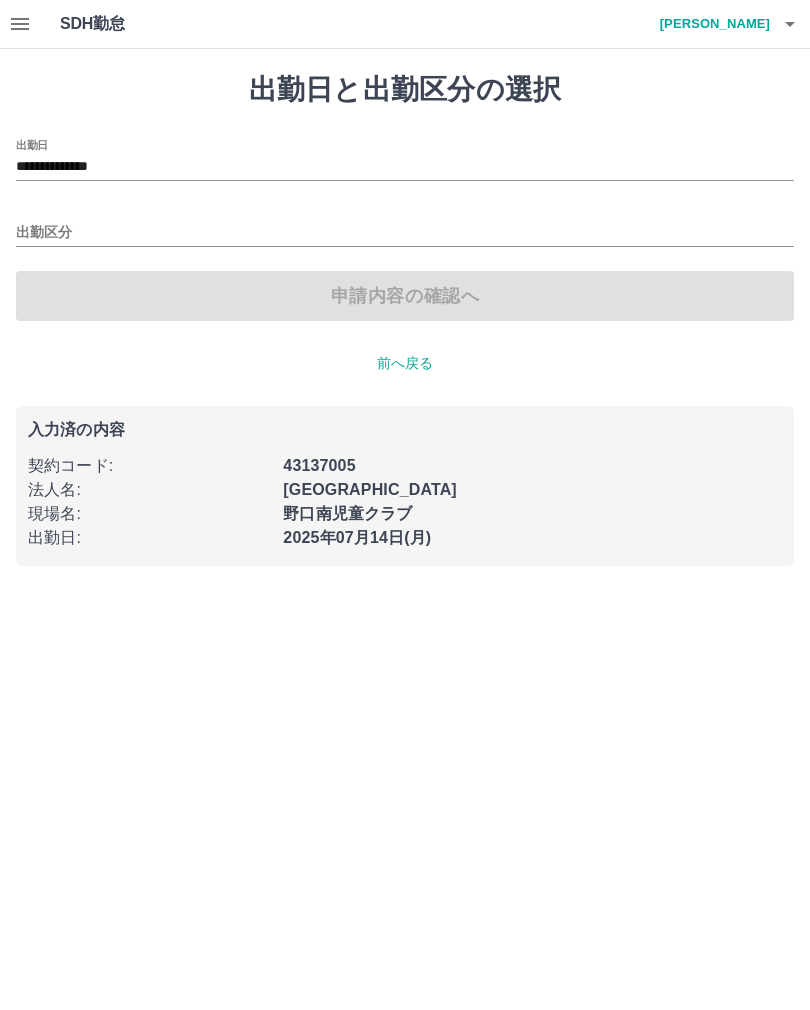click on "出勤区分" at bounding box center (405, 233) 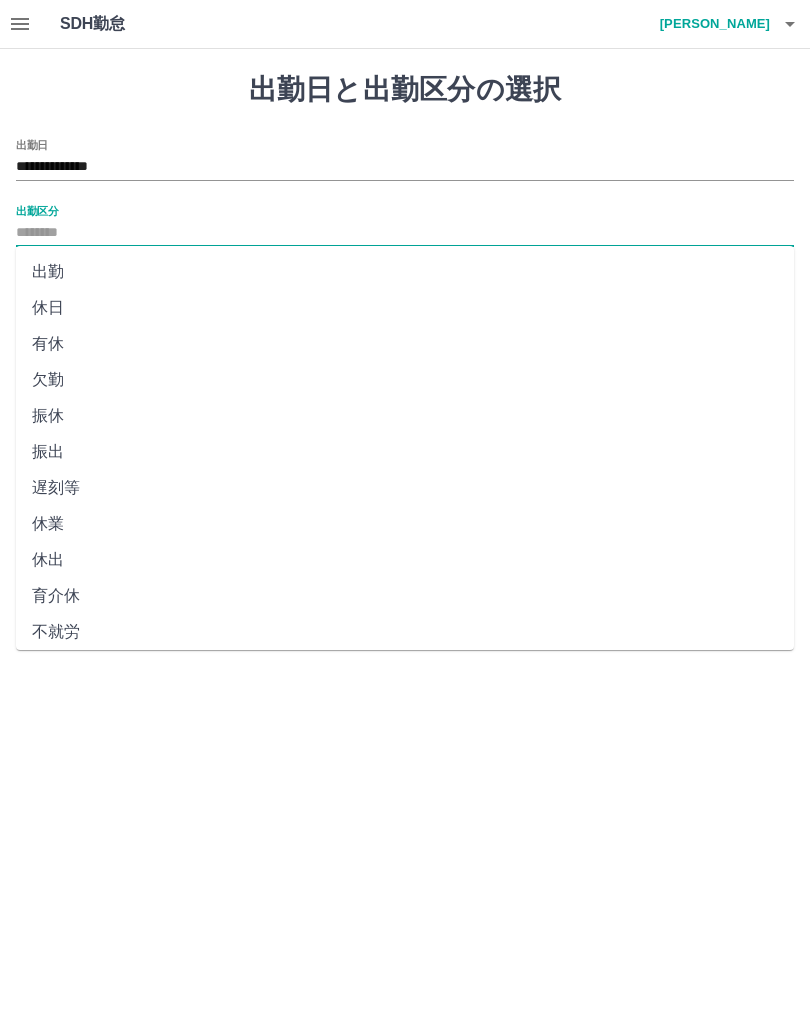 click on "出勤" at bounding box center [405, 272] 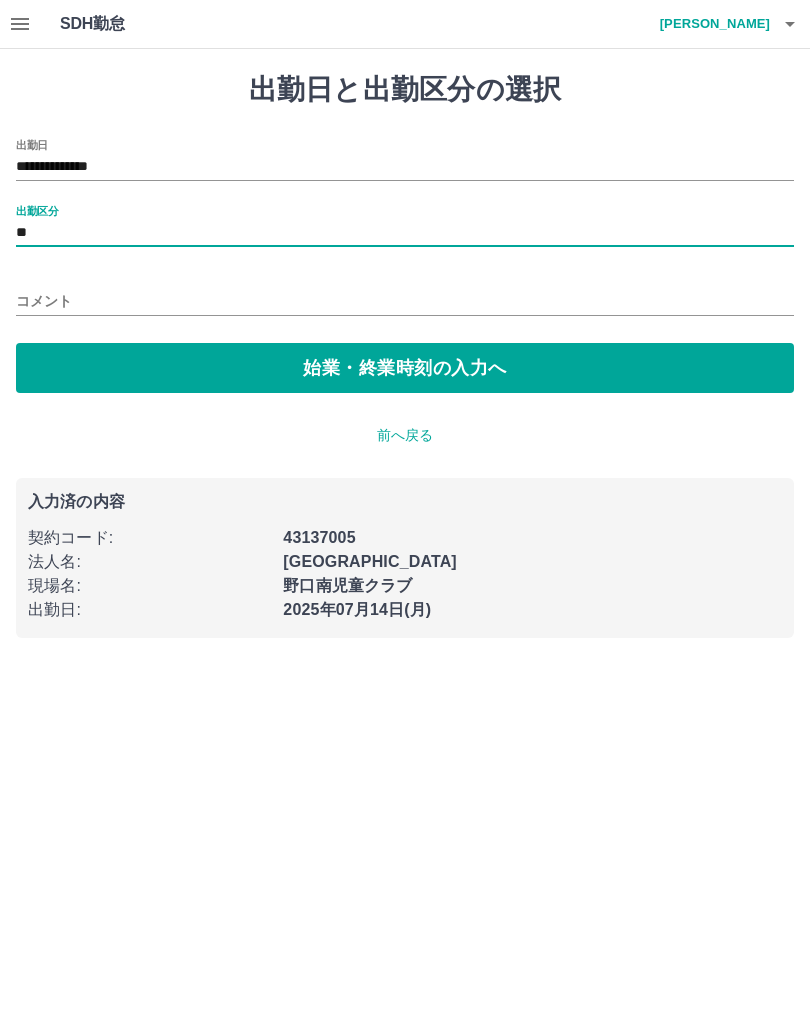 click on "始業・終業時刻の入力へ" at bounding box center [405, 368] 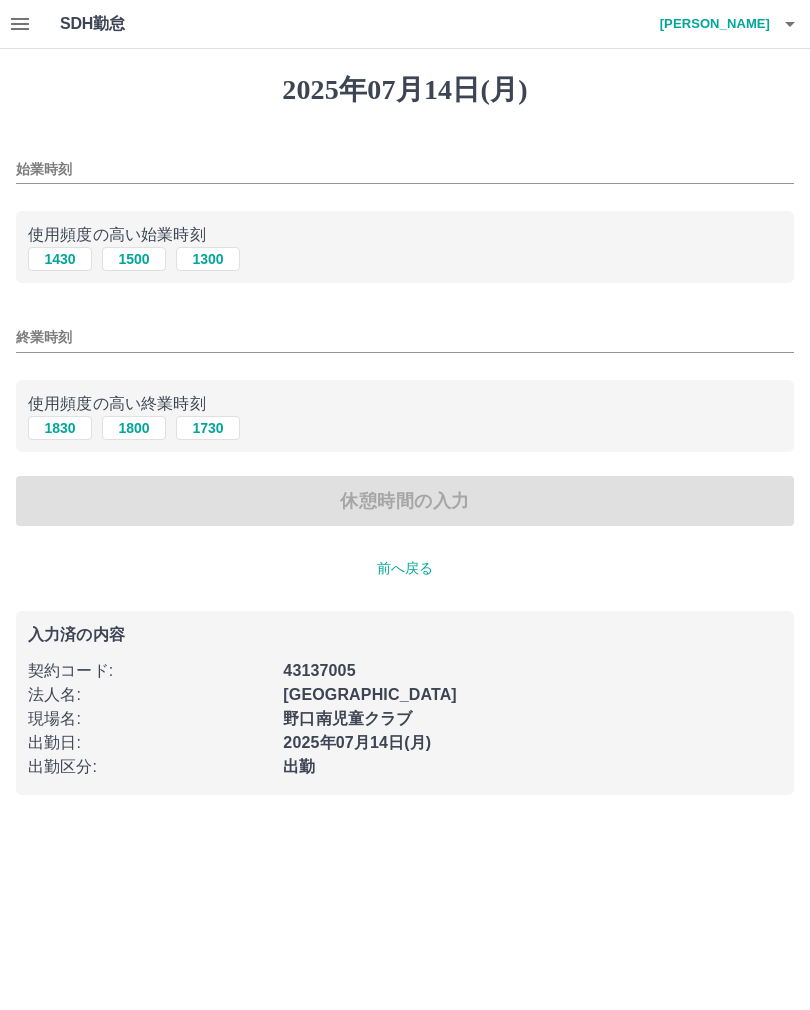 click on "1300" at bounding box center (208, 259) 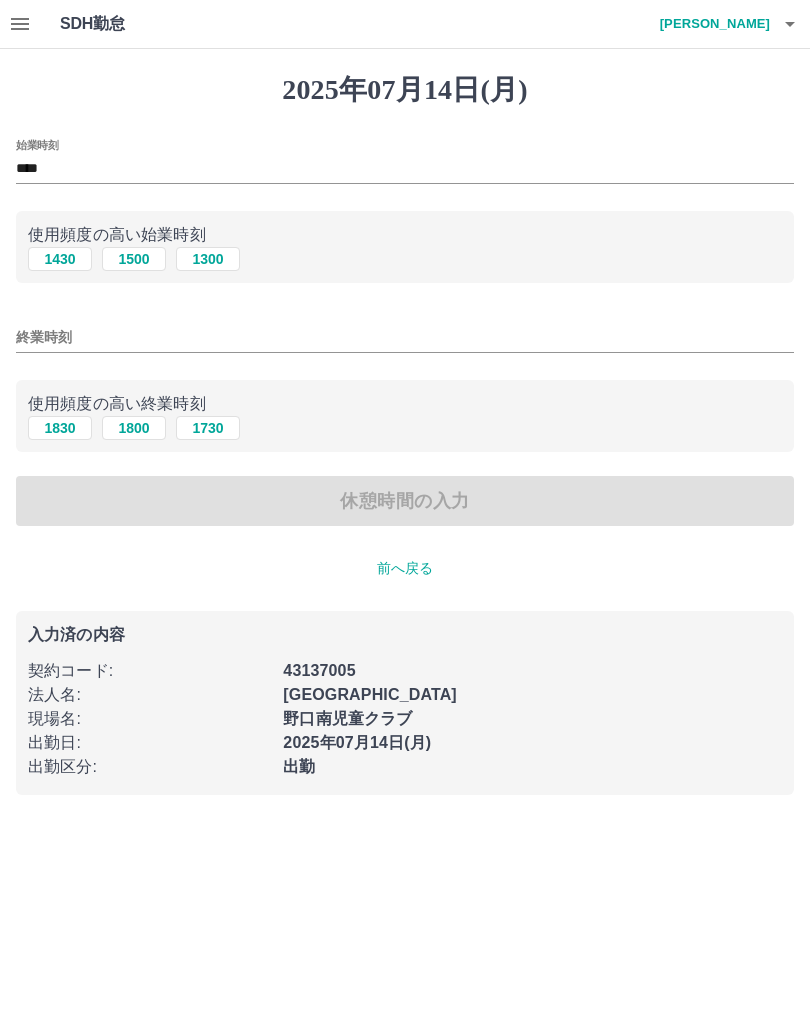 click on "終業時刻" at bounding box center (405, 337) 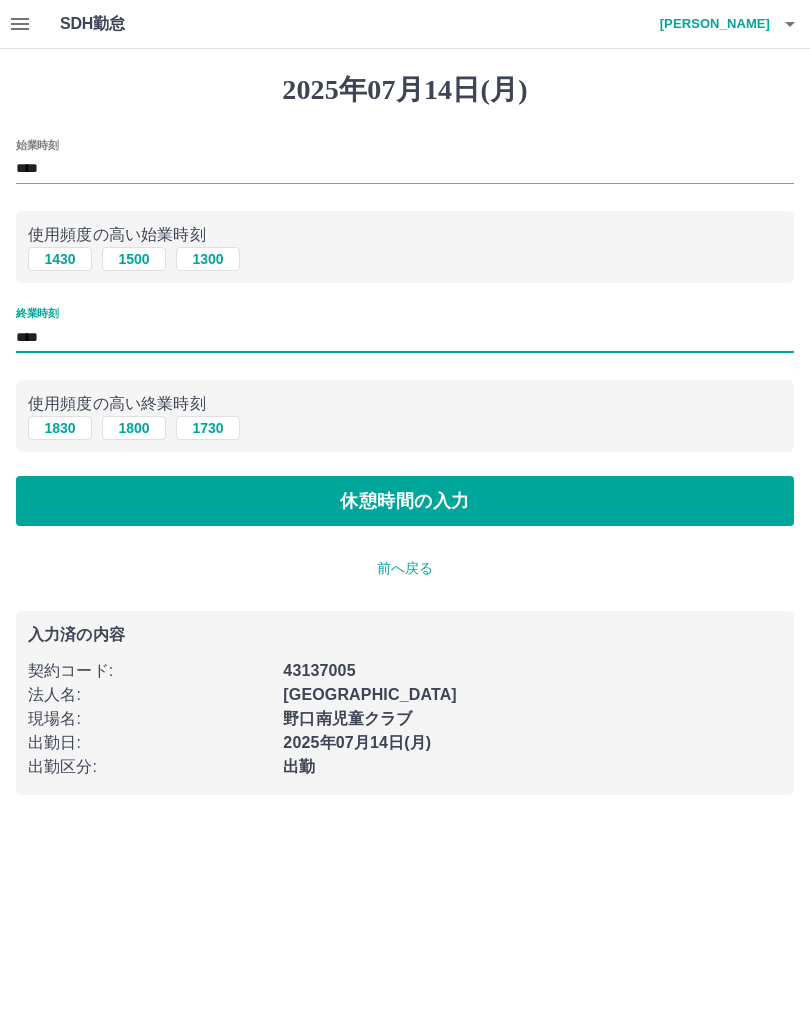 type on "****" 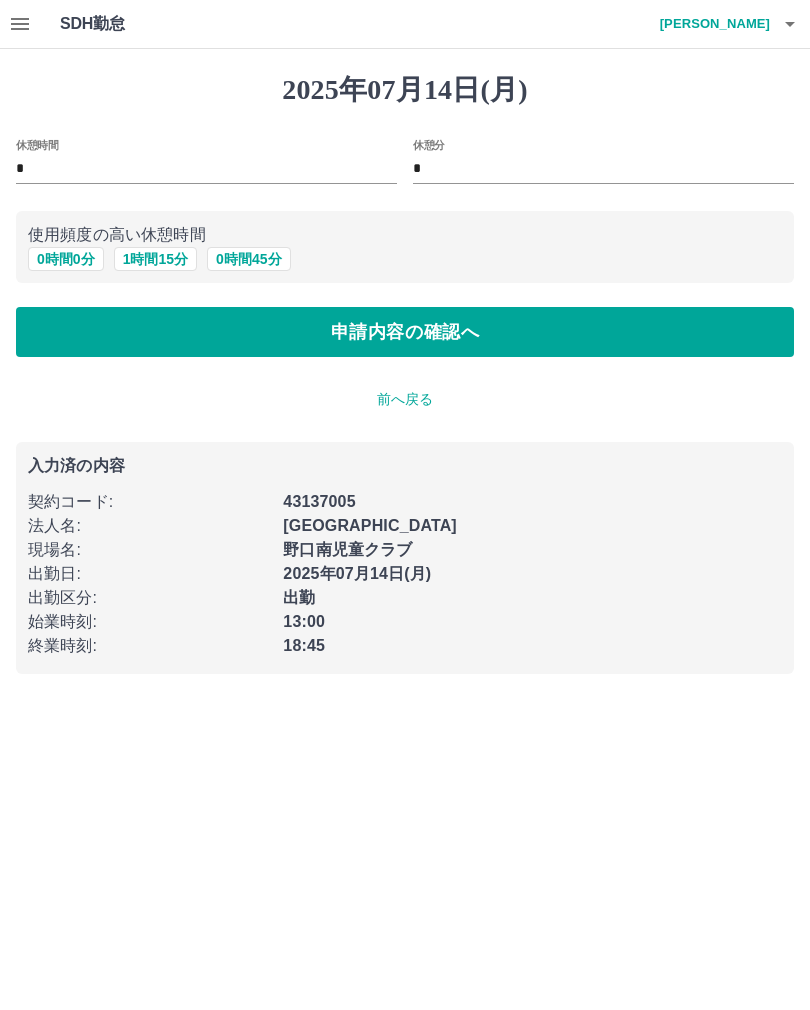 click on "申請内容の確認へ" at bounding box center (405, 332) 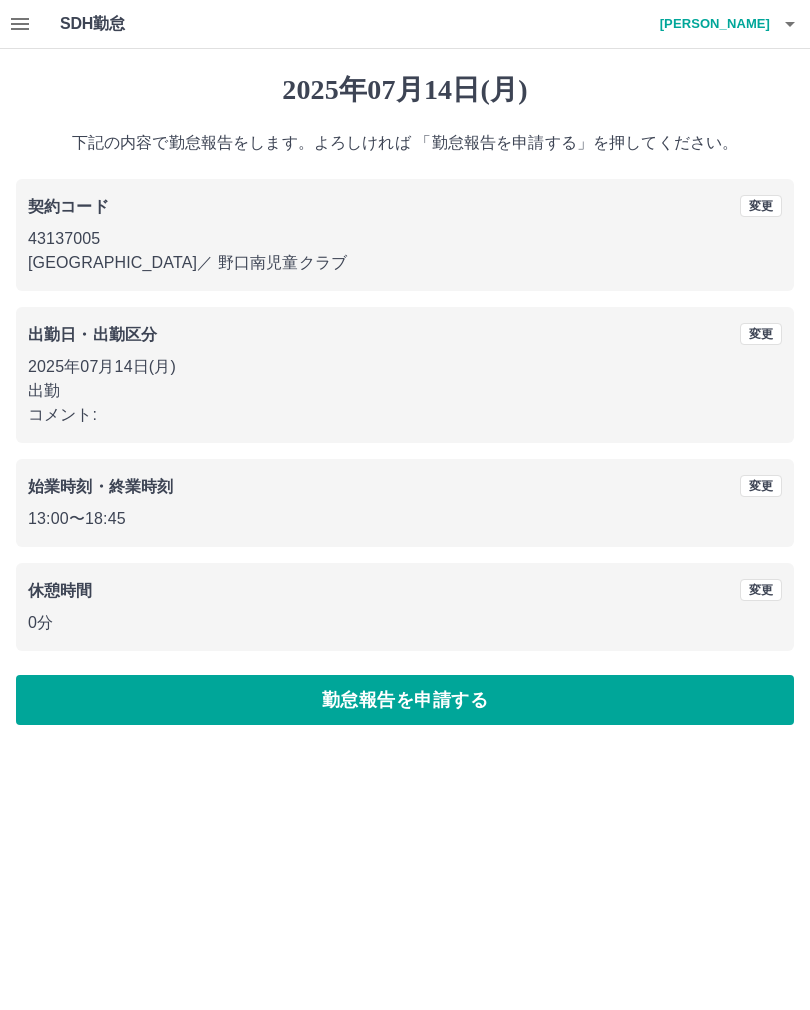 click on "勤怠報告を申請する" at bounding box center [405, 700] 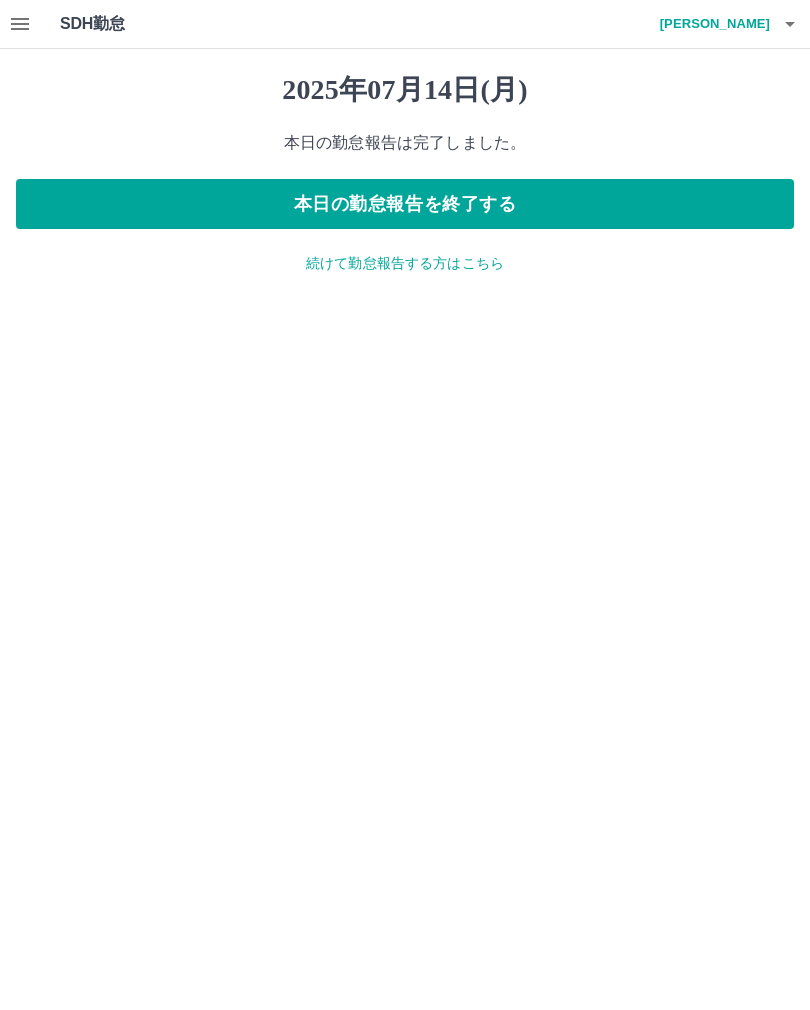 click on "本日の勤怠報告を終了する" at bounding box center [405, 204] 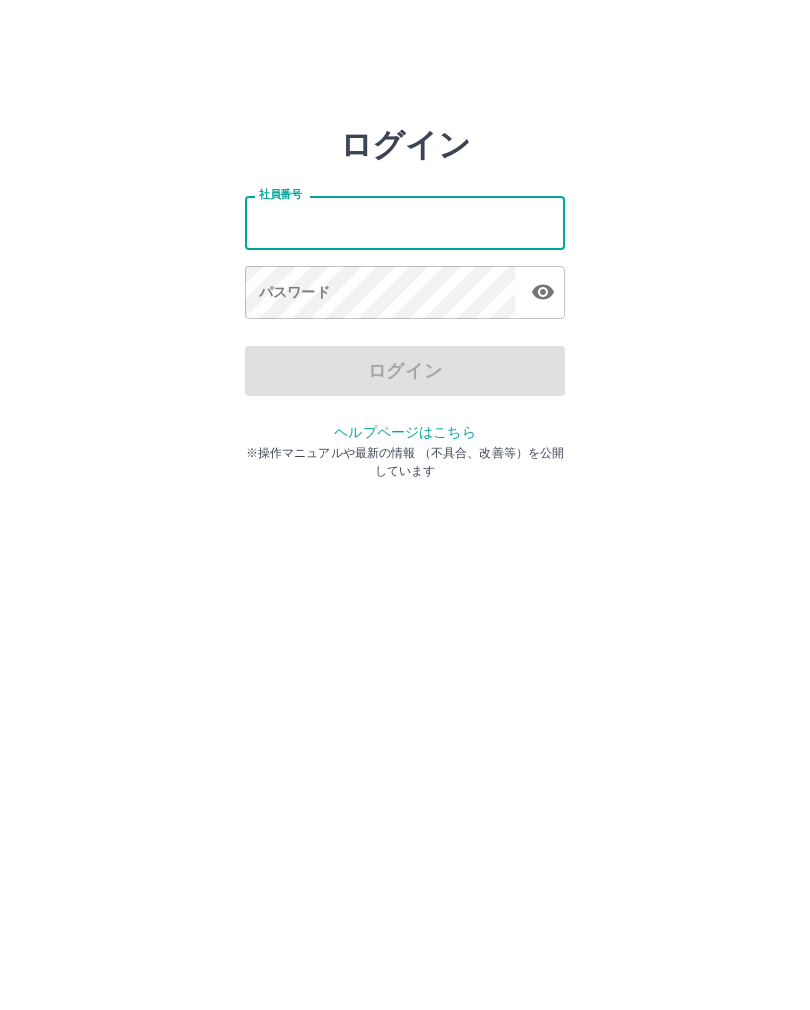 scroll, scrollTop: 0, scrollLeft: 0, axis: both 